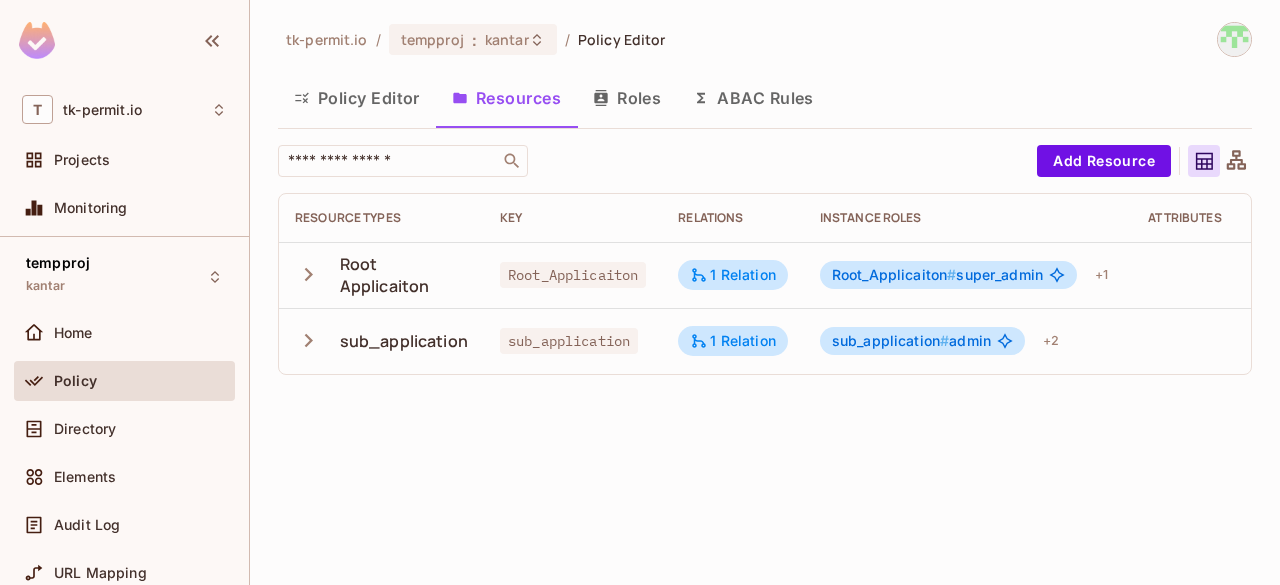scroll, scrollTop: 0, scrollLeft: 0, axis: both 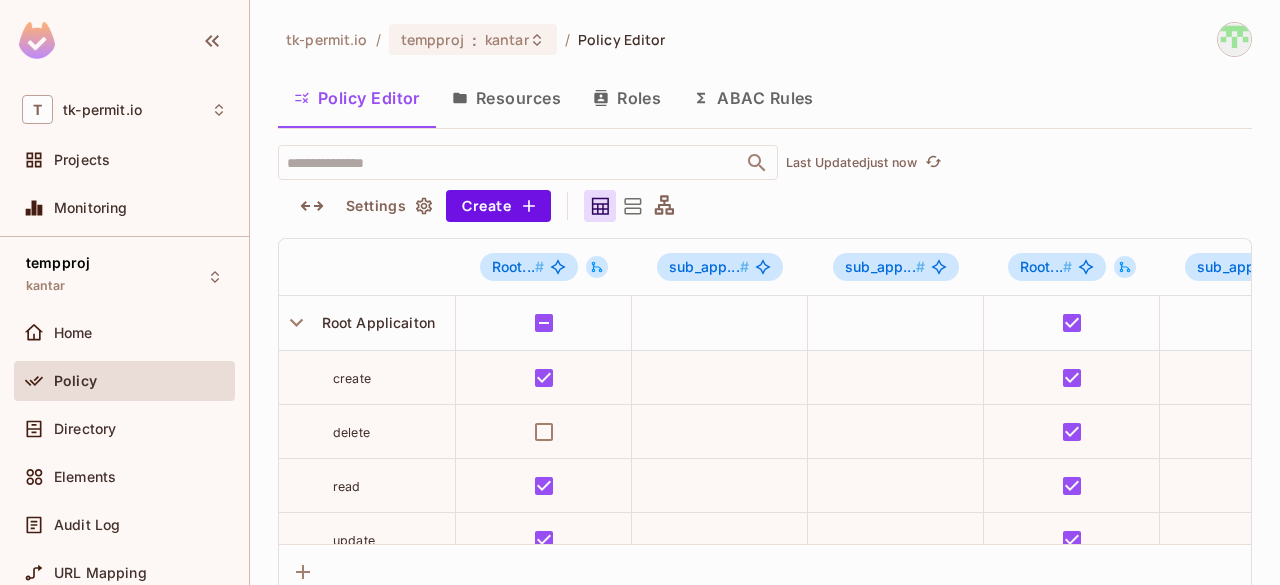 click on "Resources" at bounding box center [506, 98] 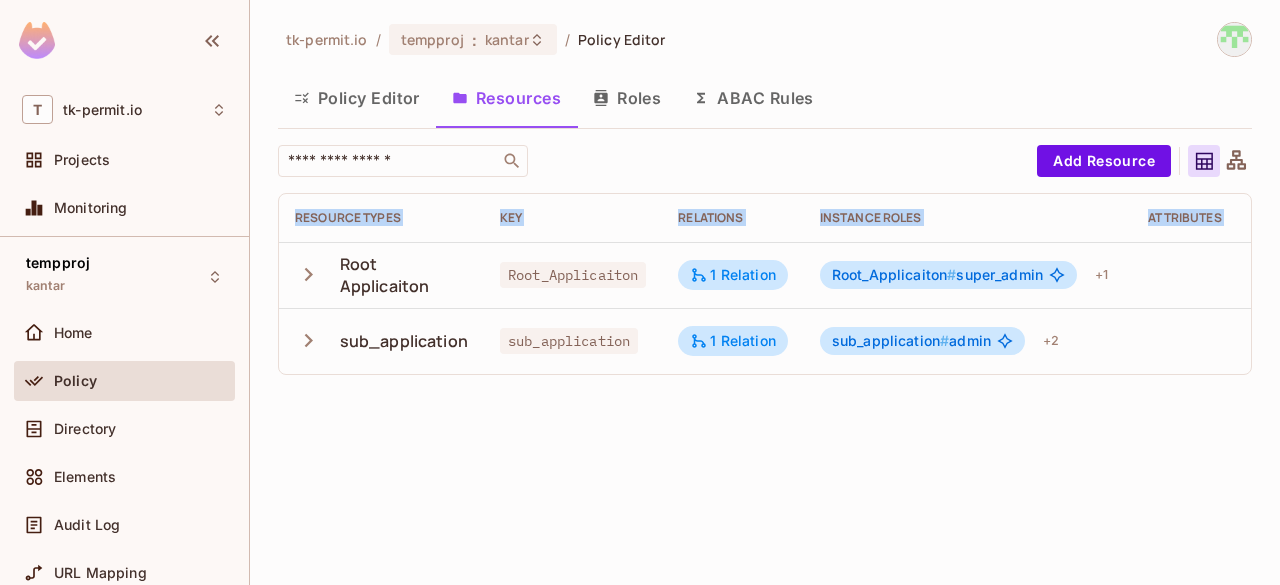 drag, startPoint x: 676, startPoint y: 531, endPoint x: 302, endPoint y: 275, distance: 453.224 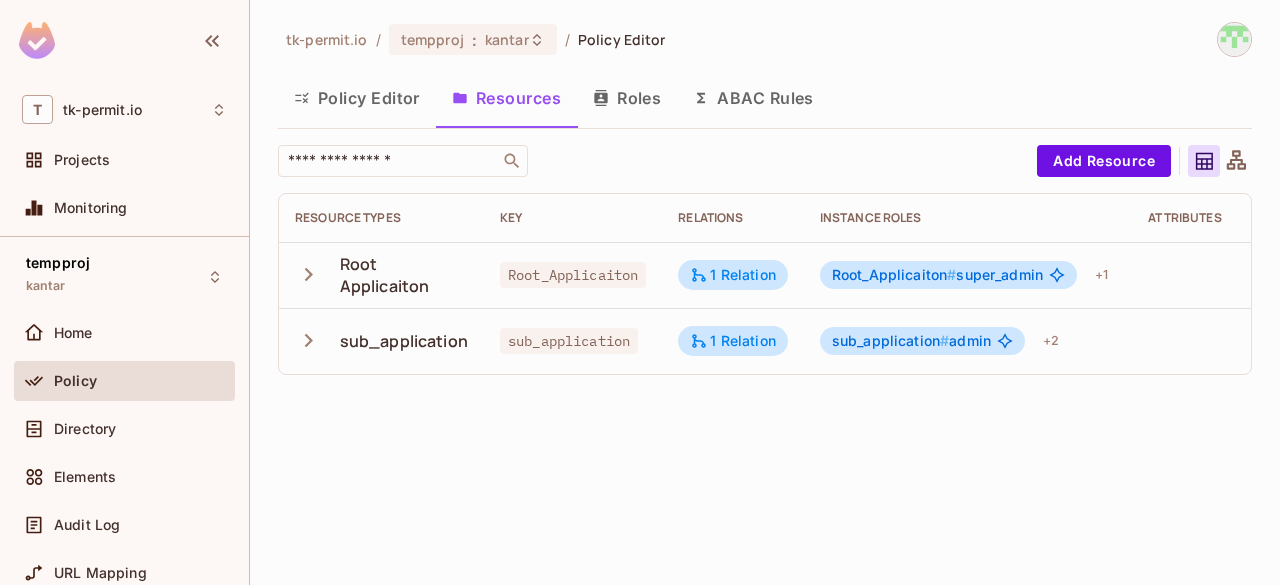 click 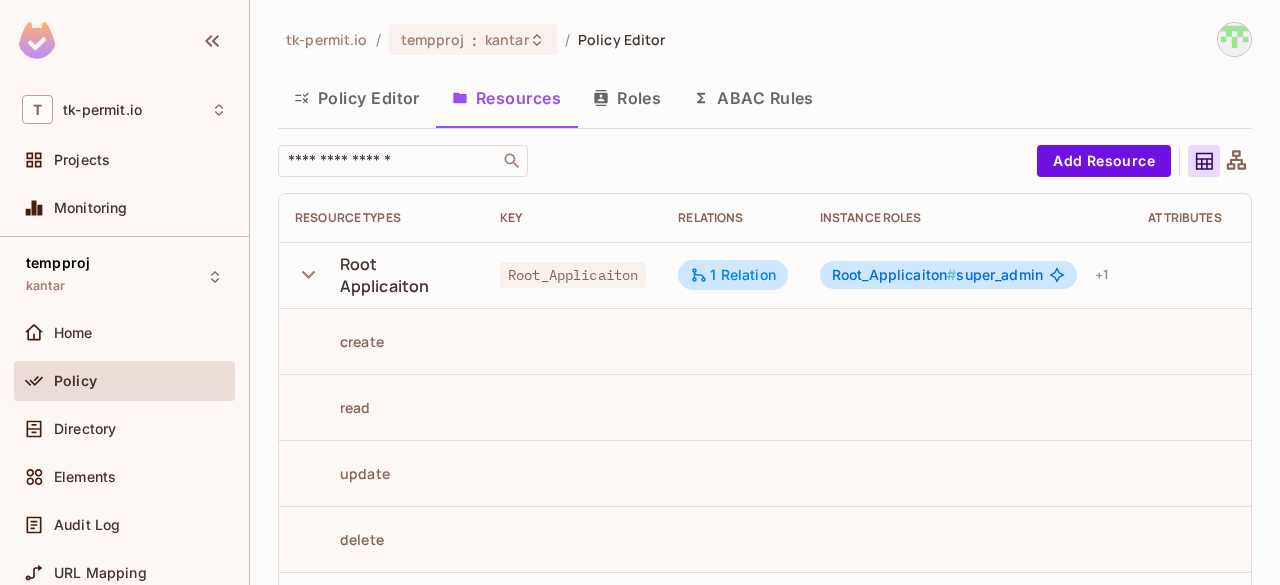 scroll, scrollTop: 84, scrollLeft: 0, axis: vertical 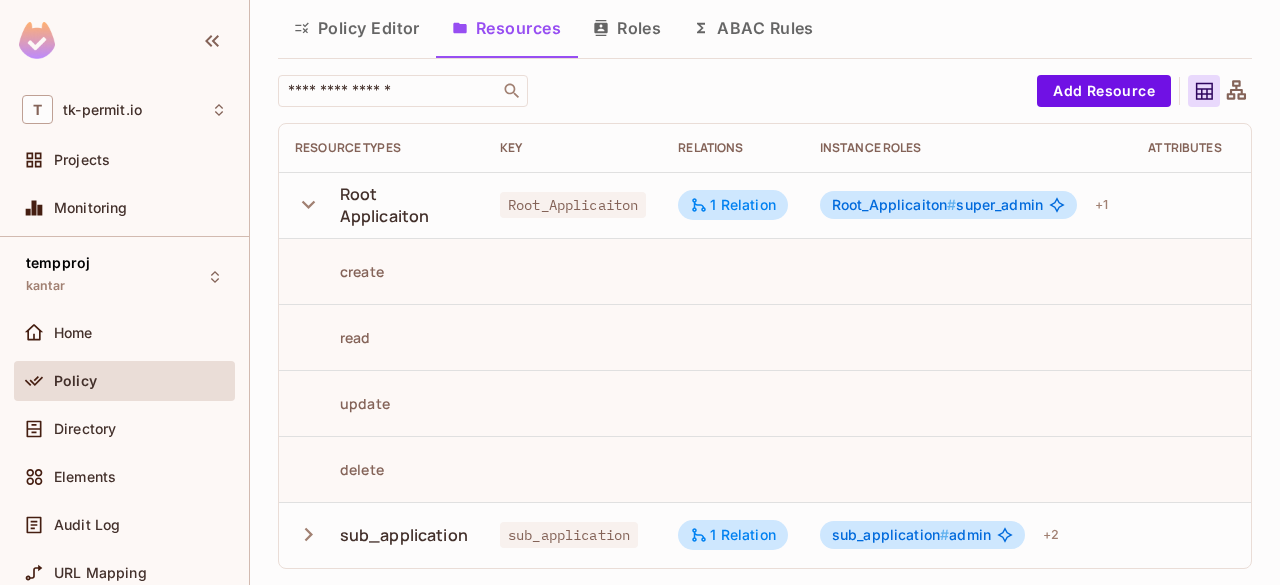 click 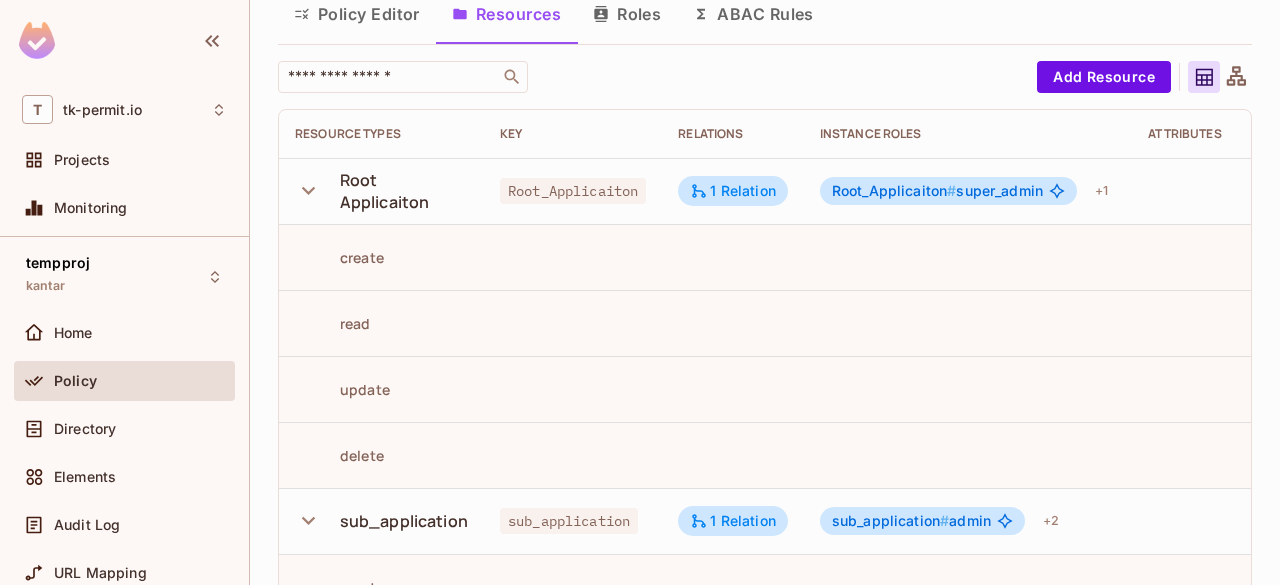 scroll, scrollTop: 348, scrollLeft: 0, axis: vertical 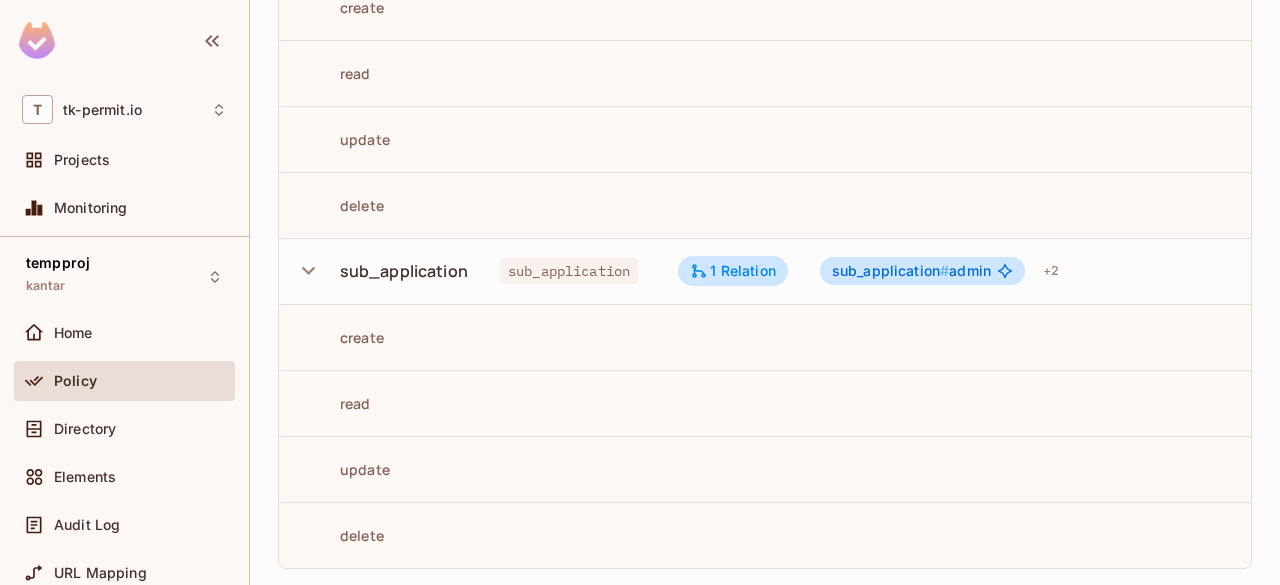 click 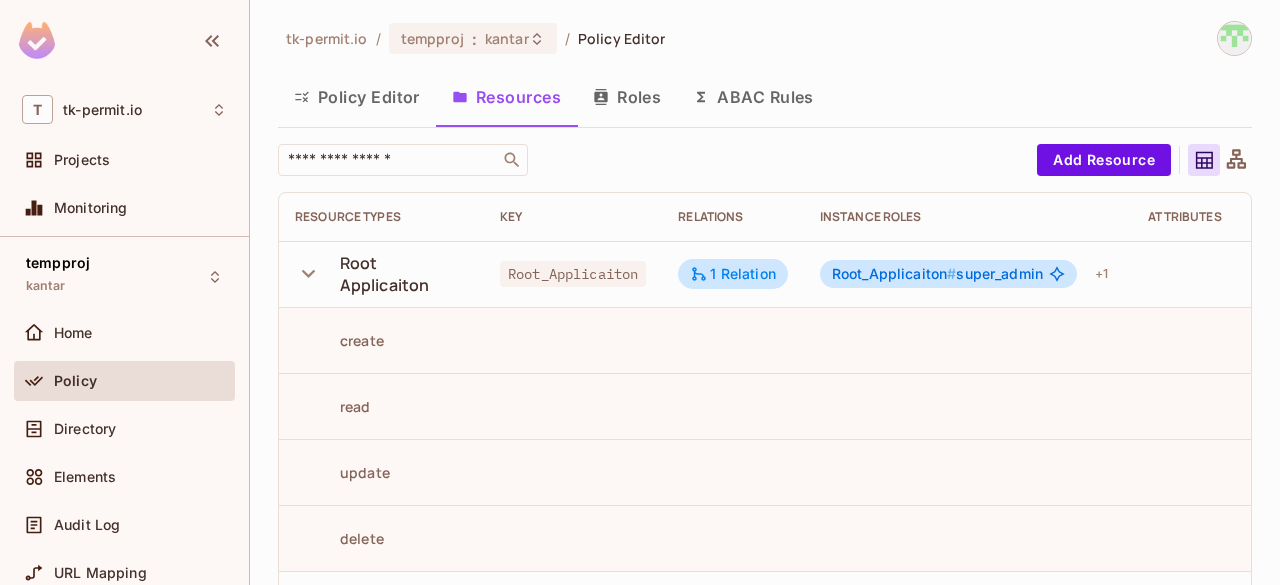 scroll, scrollTop: 2, scrollLeft: 0, axis: vertical 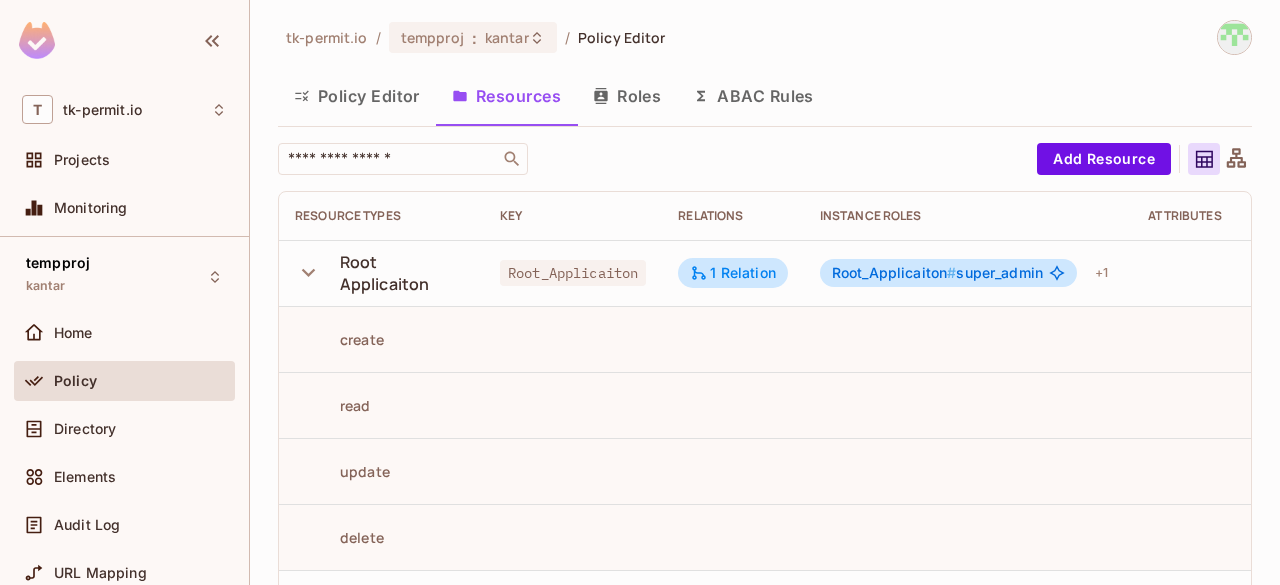 click 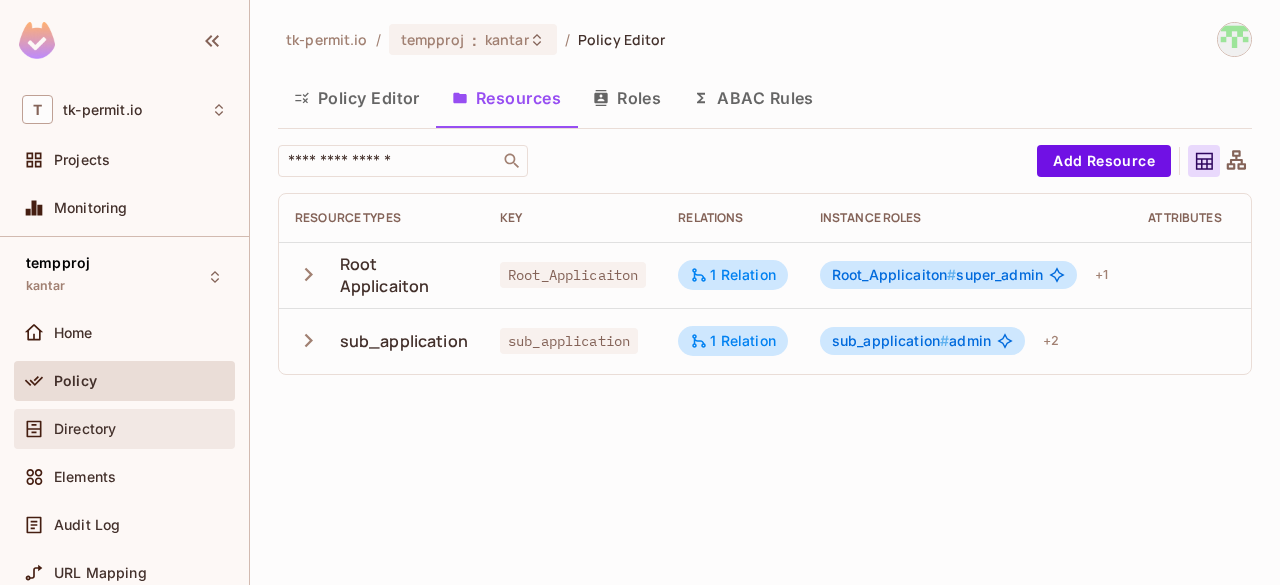 click on "Directory" at bounding box center [85, 429] 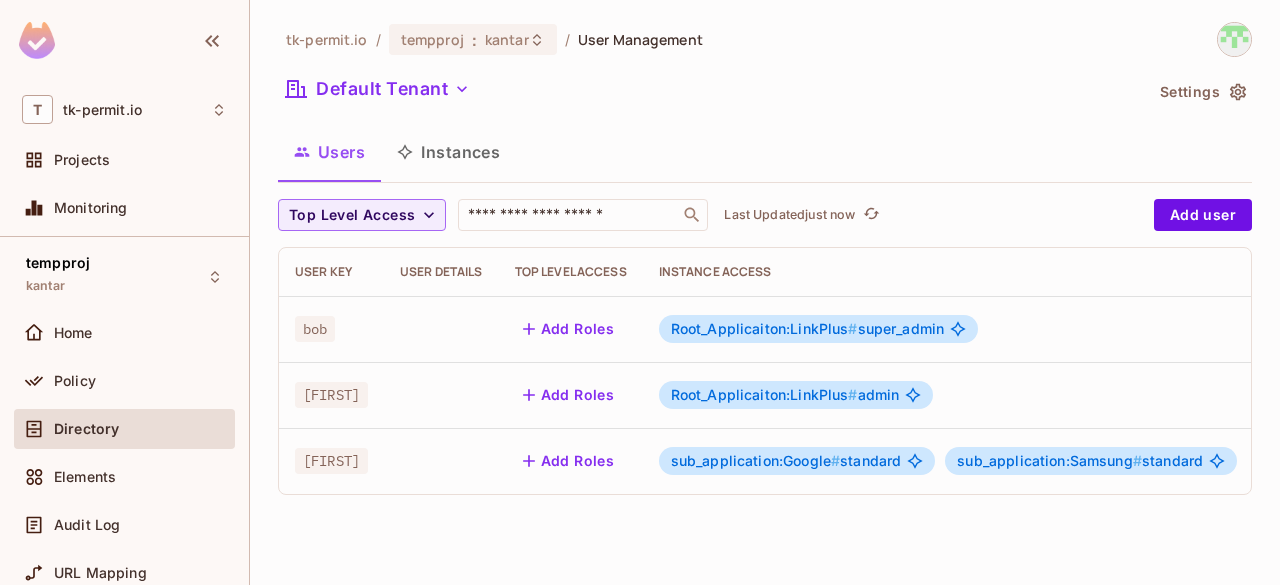 click on "Instances" at bounding box center [448, 152] 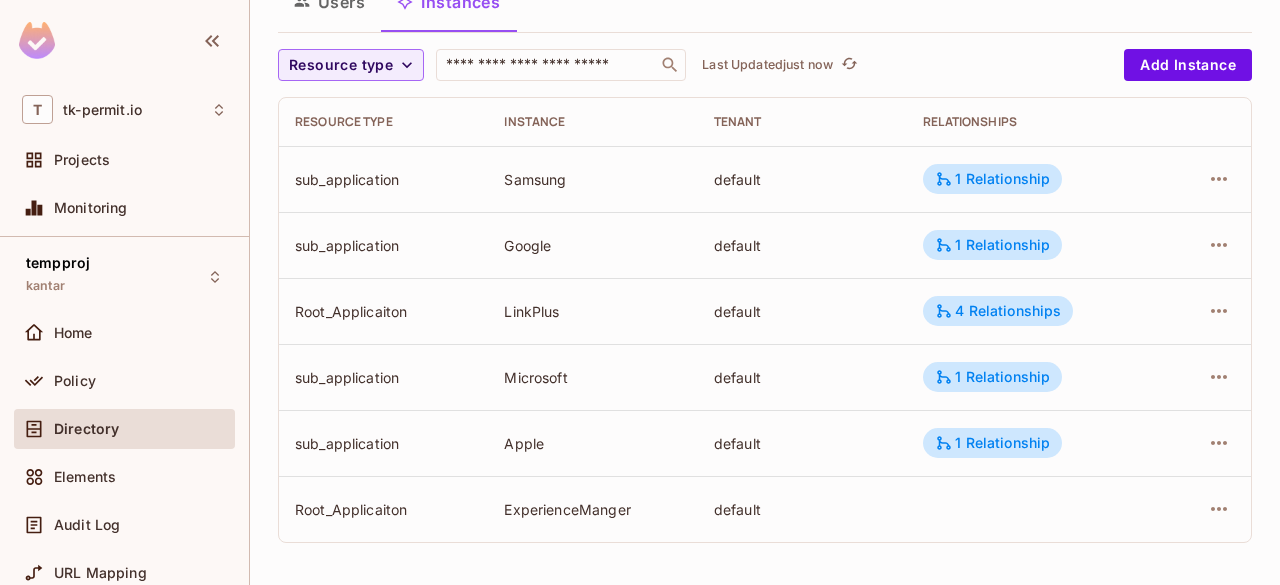 scroll, scrollTop: 0, scrollLeft: 0, axis: both 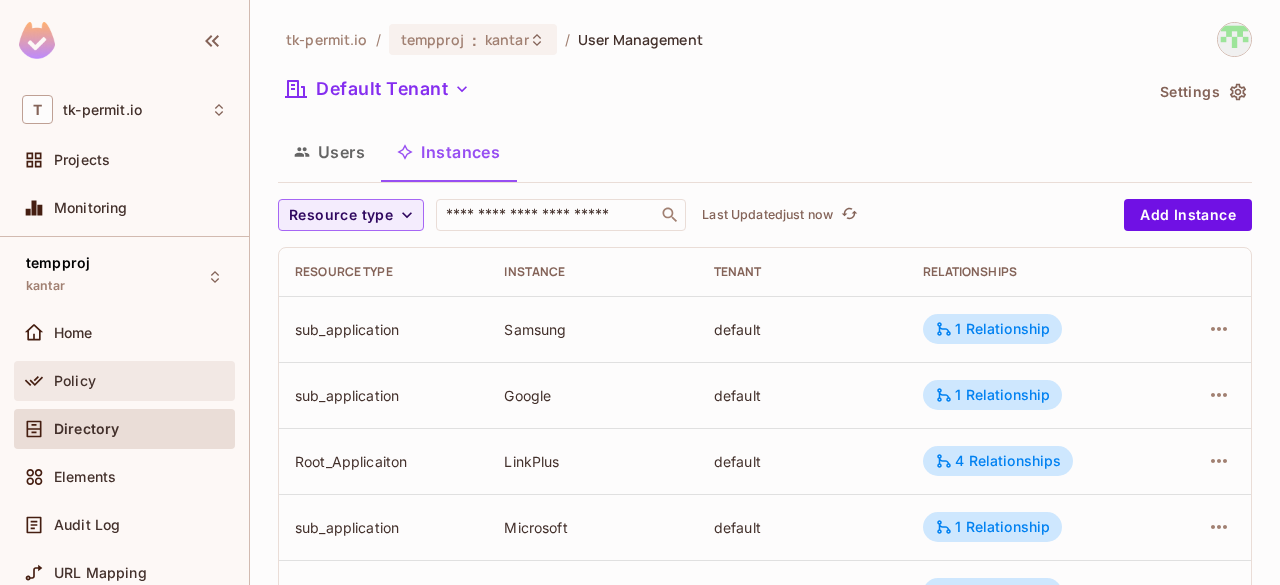 click on "Policy" at bounding box center [140, 381] 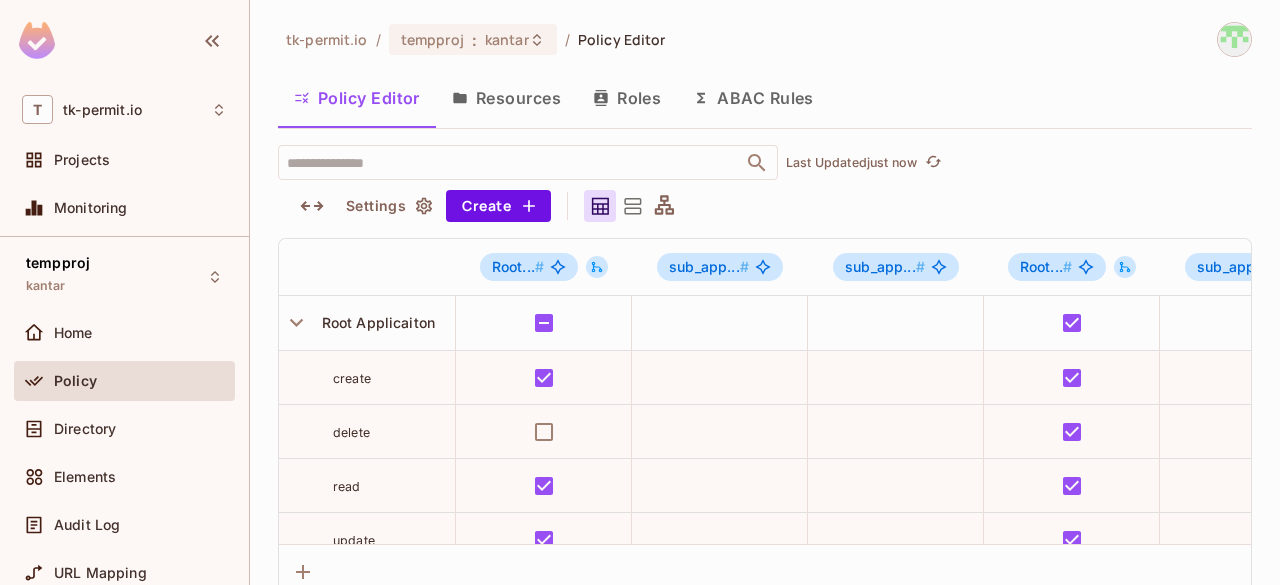 click on "Resources" at bounding box center [506, 98] 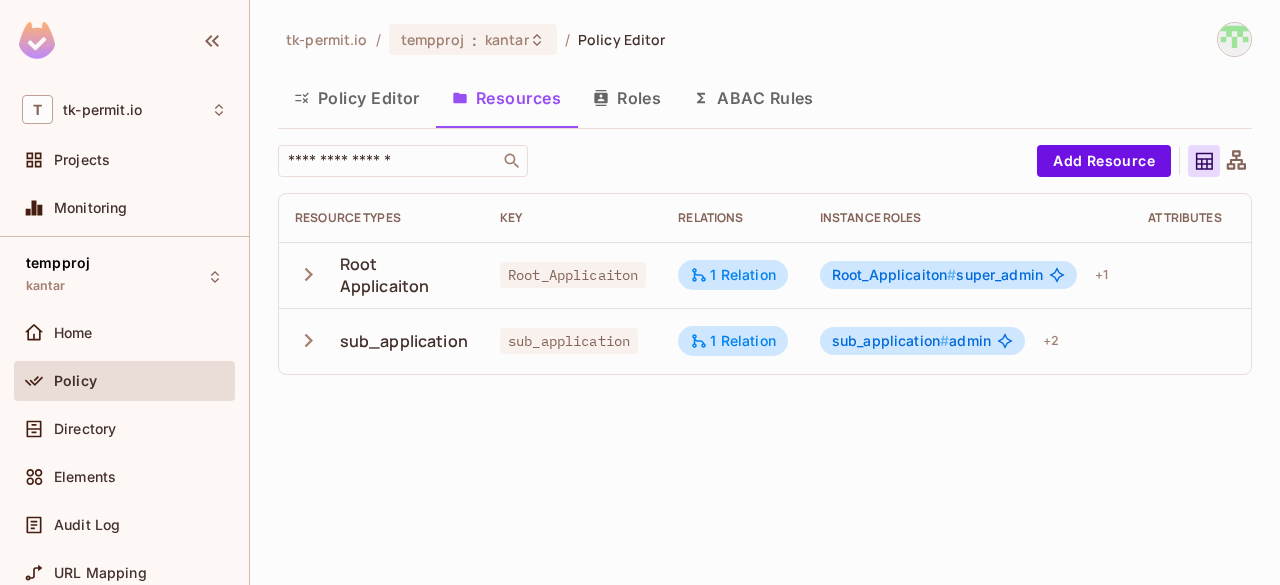 click on "sub_application" at bounding box center (404, 341) 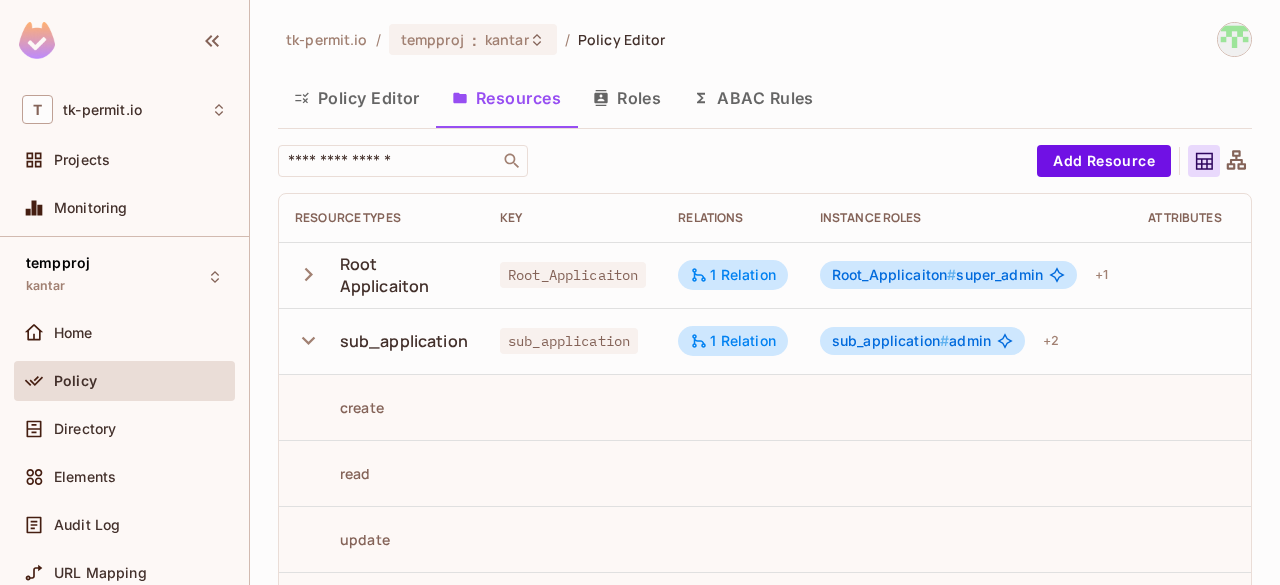 click 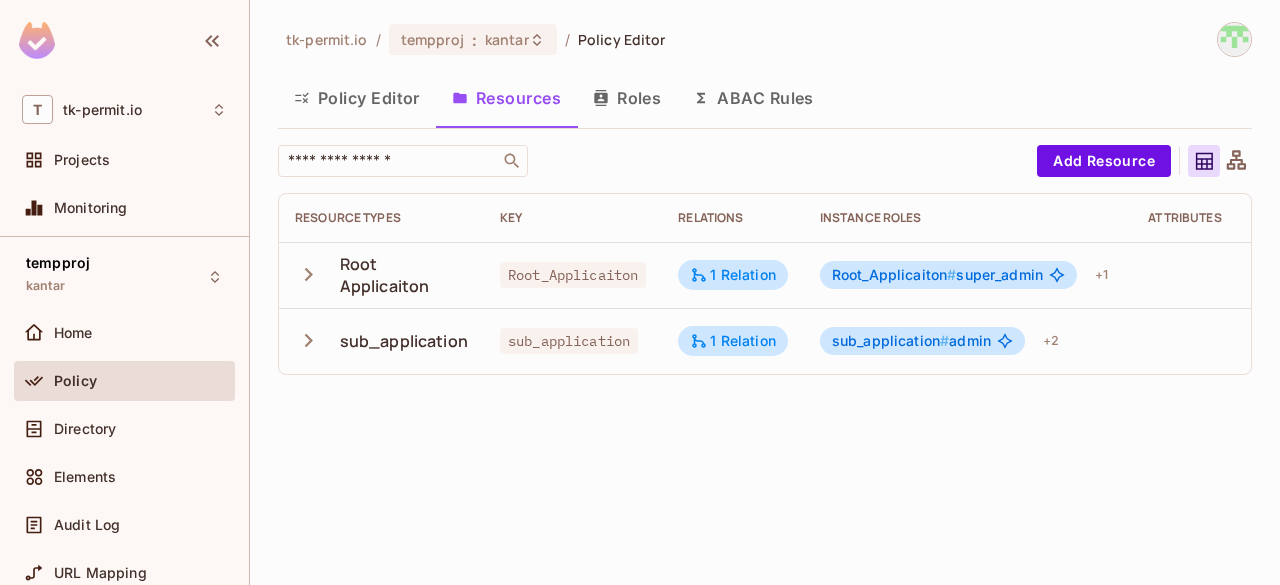 click on "sub_application" at bounding box center (569, 341) 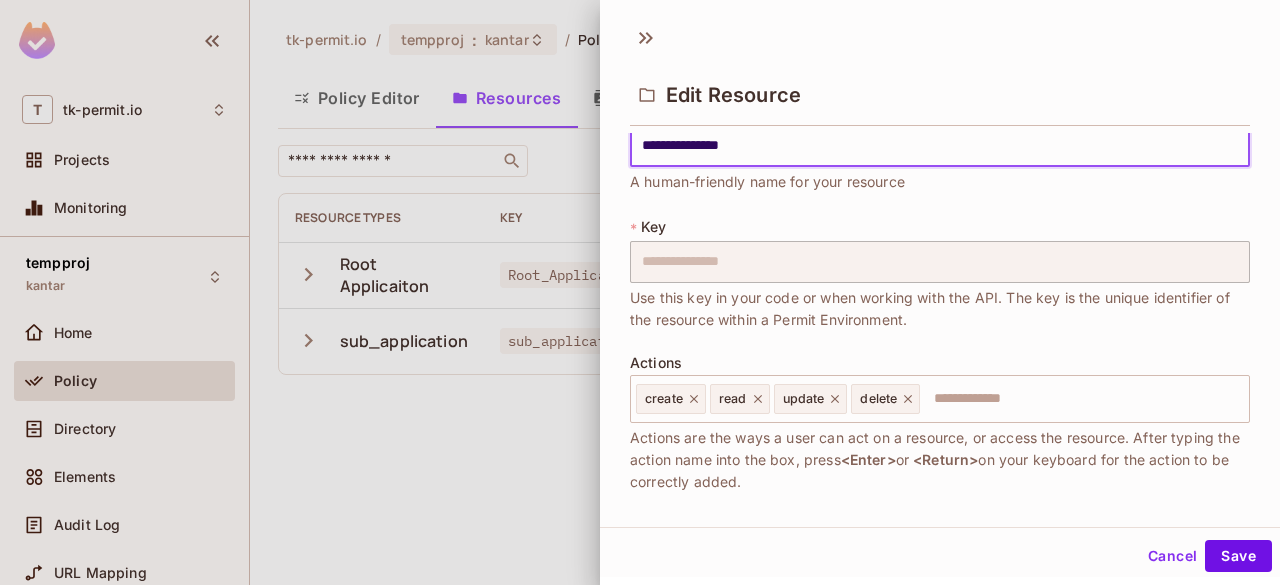 scroll, scrollTop: 0, scrollLeft: 0, axis: both 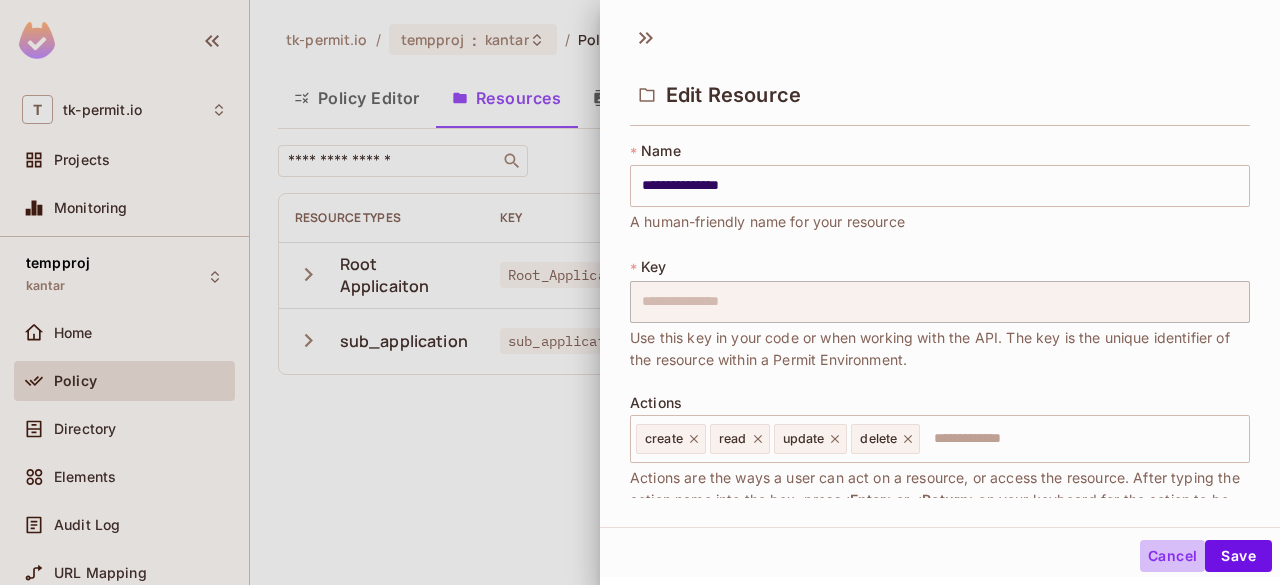click on "Cancel" at bounding box center [1172, 556] 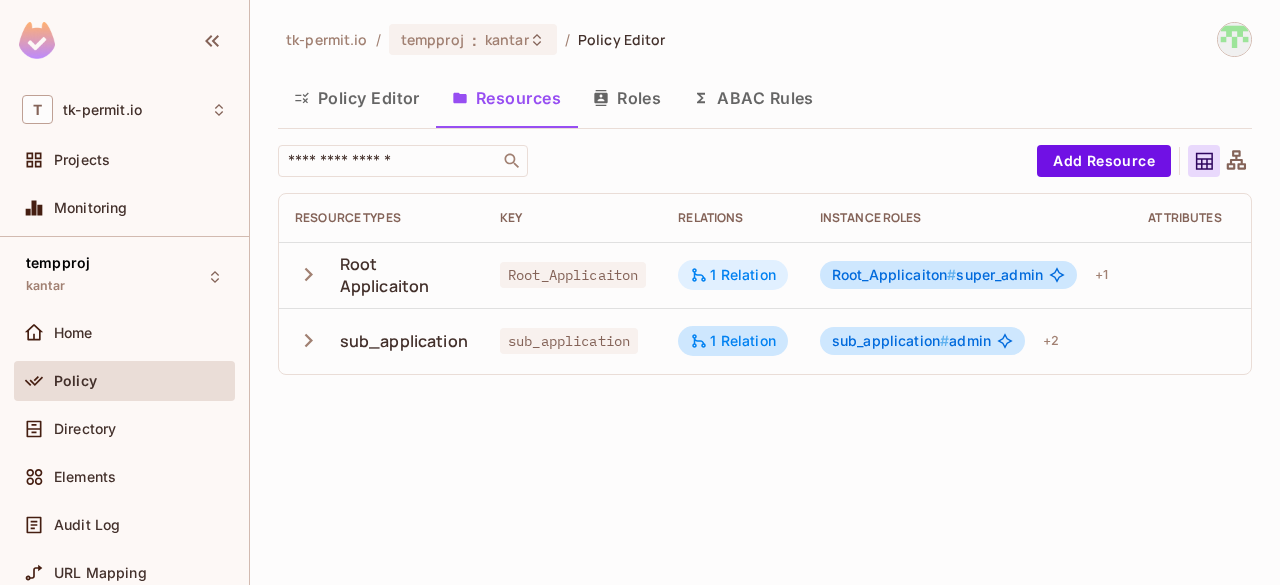 click on "1 Relation" at bounding box center [733, 275] 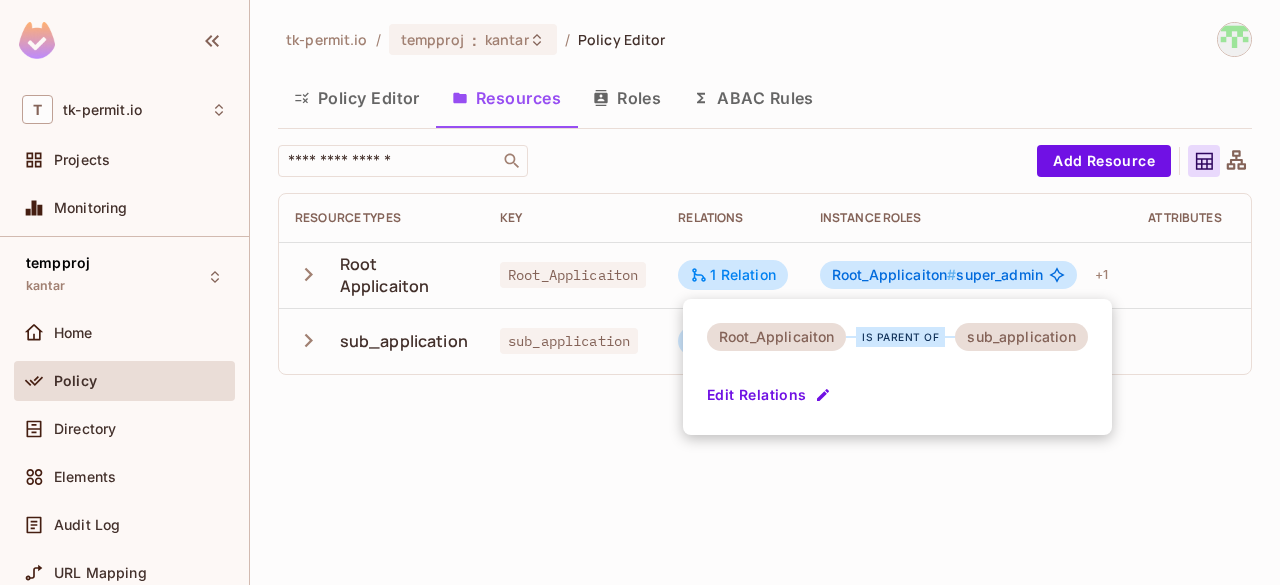 click at bounding box center (640, 292) 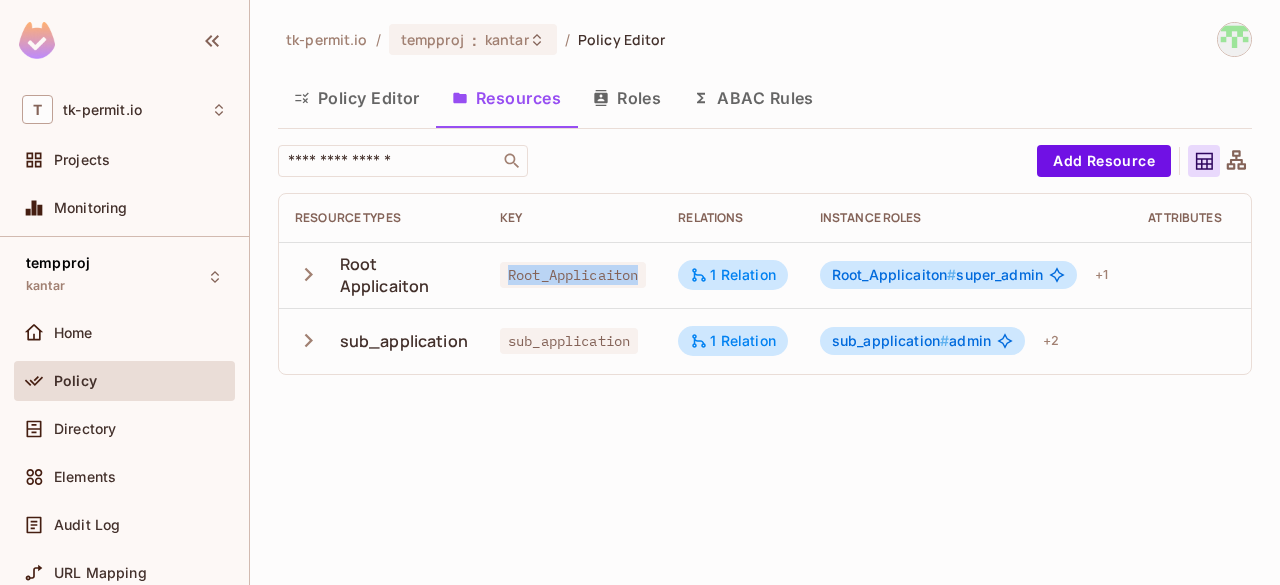 drag, startPoint x: 569, startPoint y: 267, endPoint x: 518, endPoint y: 305, distance: 63.600315 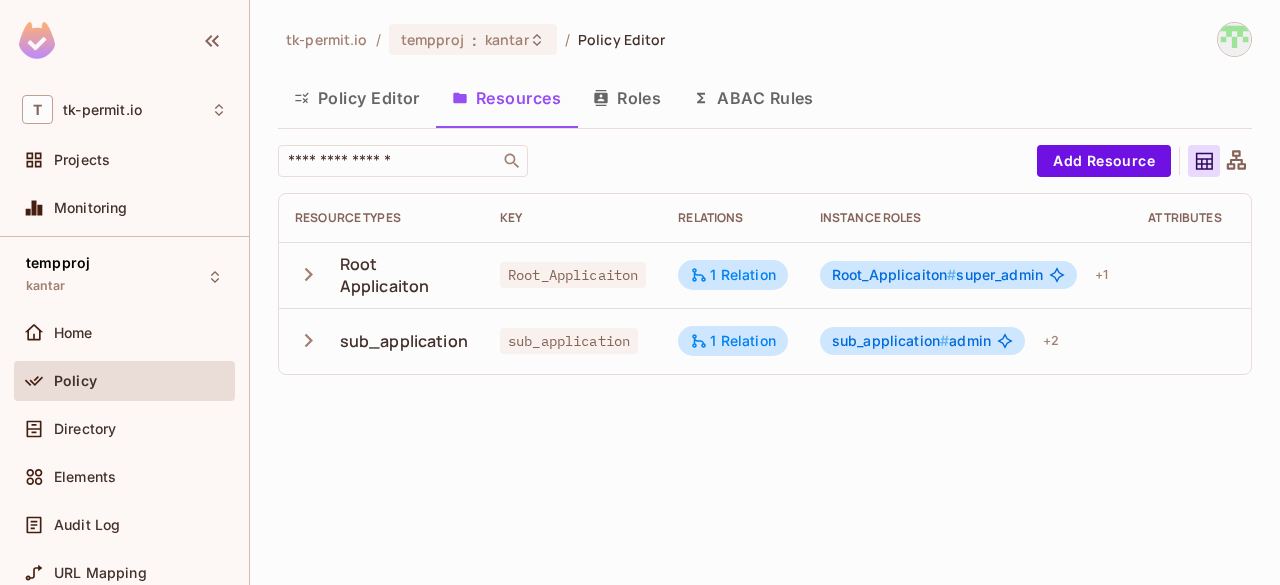 click on "tk-permit.io / tempproj : kantar / Policy Editor Policy Editor Resources Roles ABAC Rules ​ Add Resource Resource Types Key Relations Instance roles Attributes Root Applicaiton Root_Applicaiton 1 Relation Root_Applicaiton # super_admin + 1 sub_application sub_application 1 Relation sub_application # admin + 2" at bounding box center [765, 292] 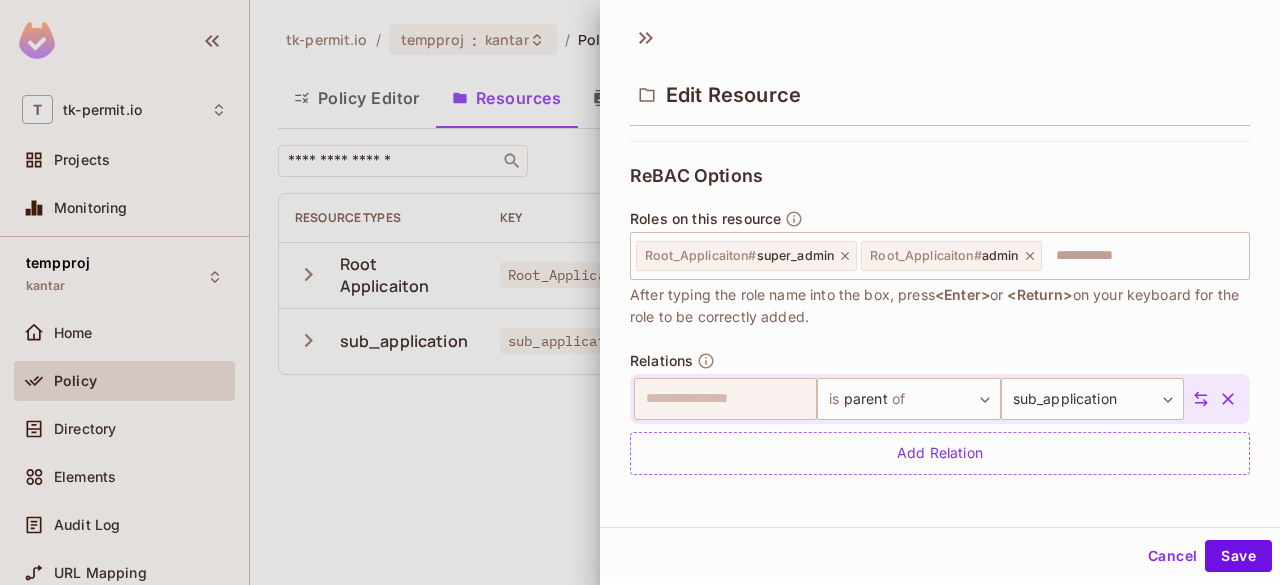 scroll, scrollTop: 572, scrollLeft: 0, axis: vertical 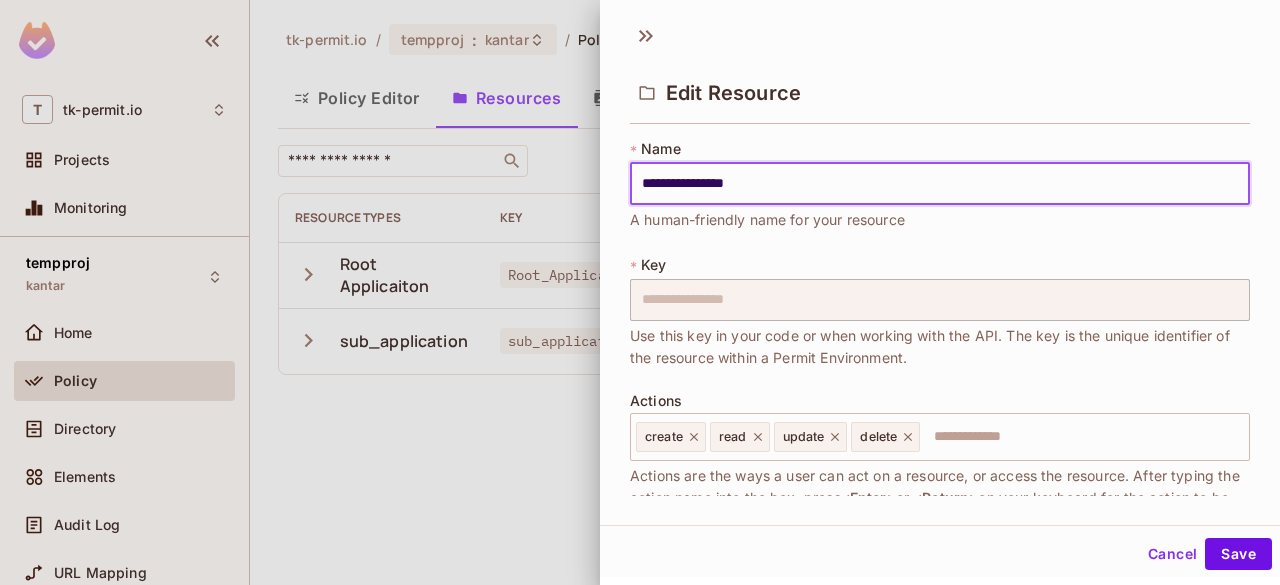 click on "Cancel" at bounding box center (1172, 554) 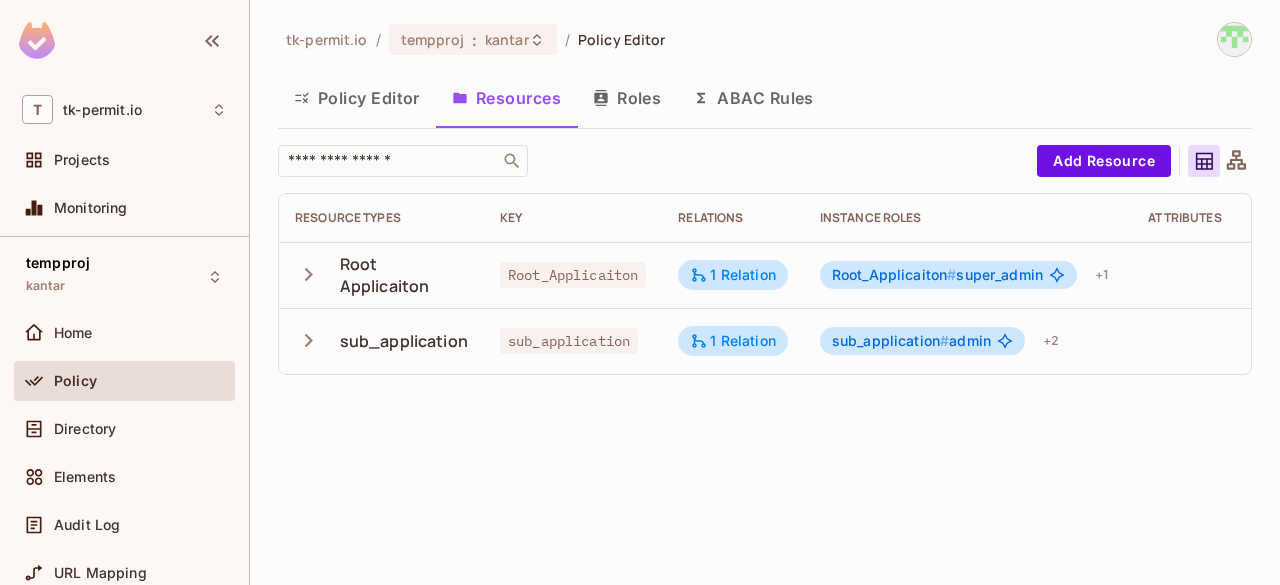 click 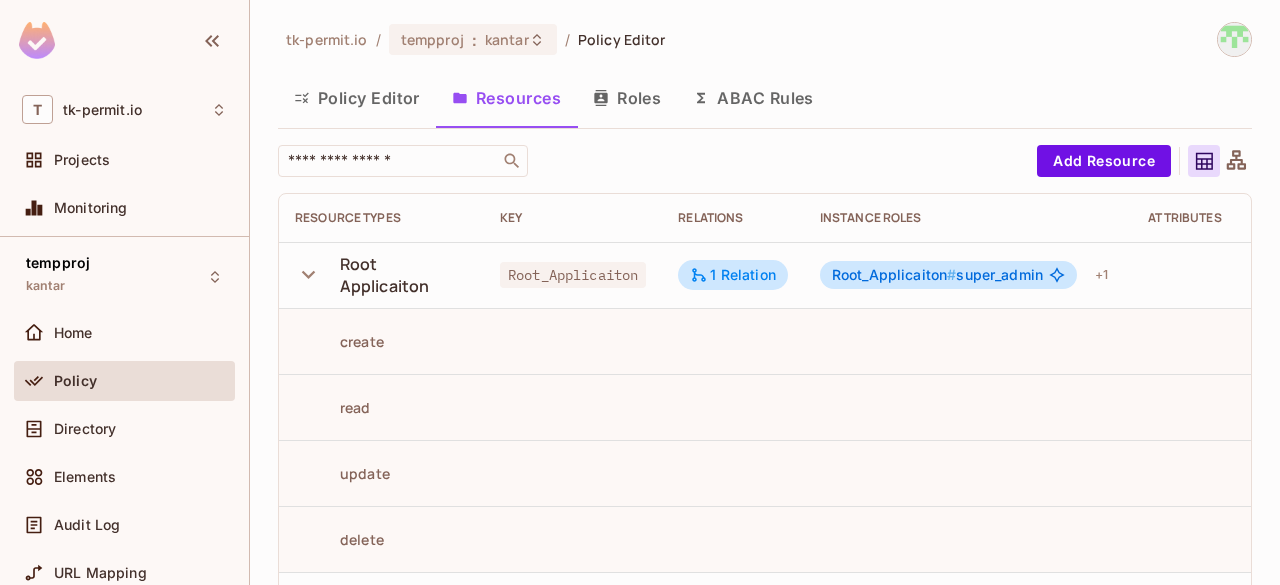 click 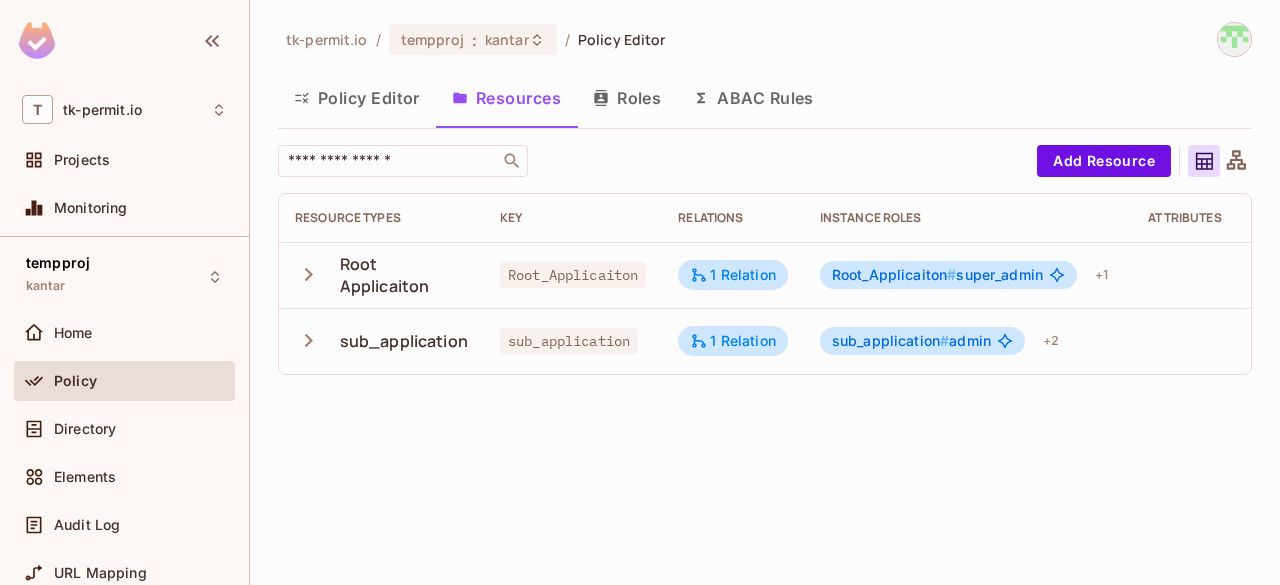 click 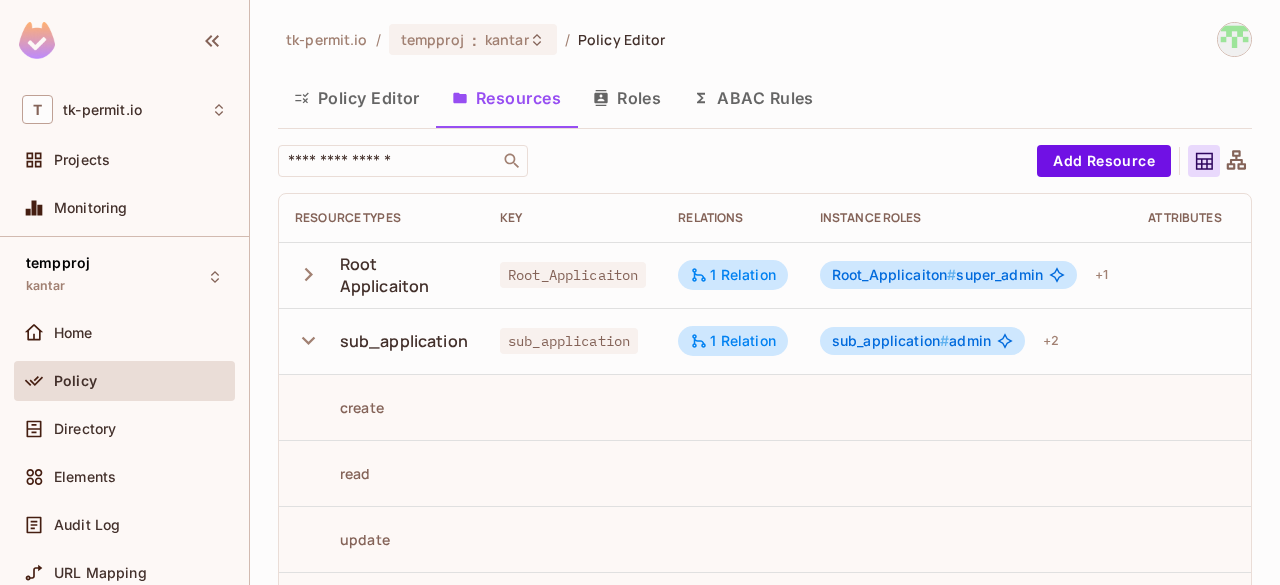 click 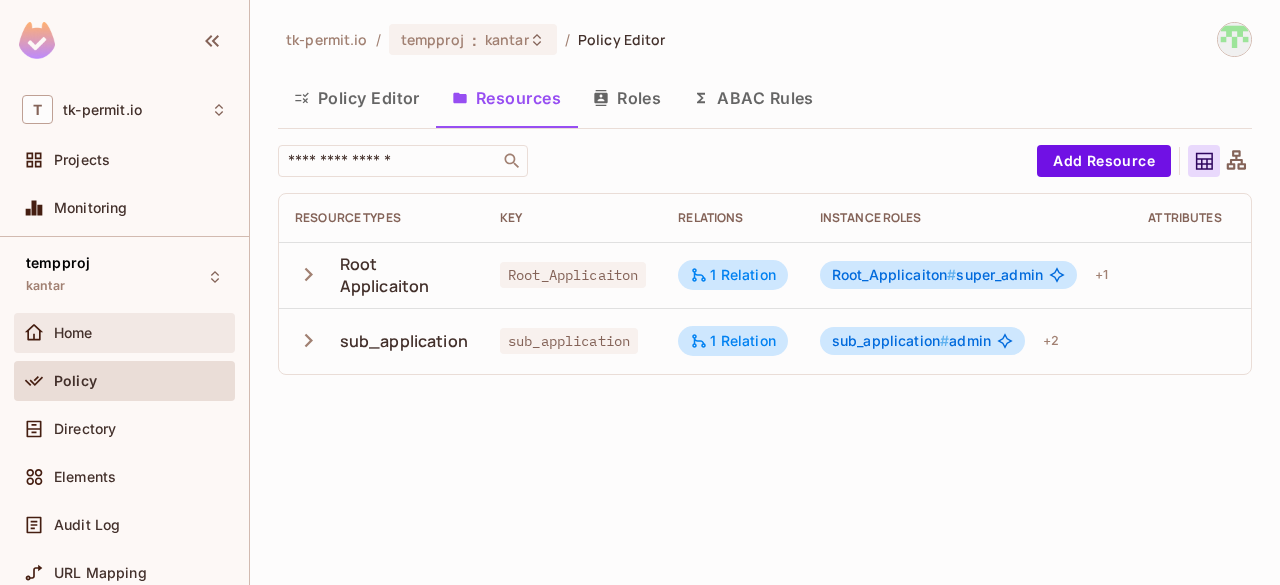 click on "Home" at bounding box center [124, 333] 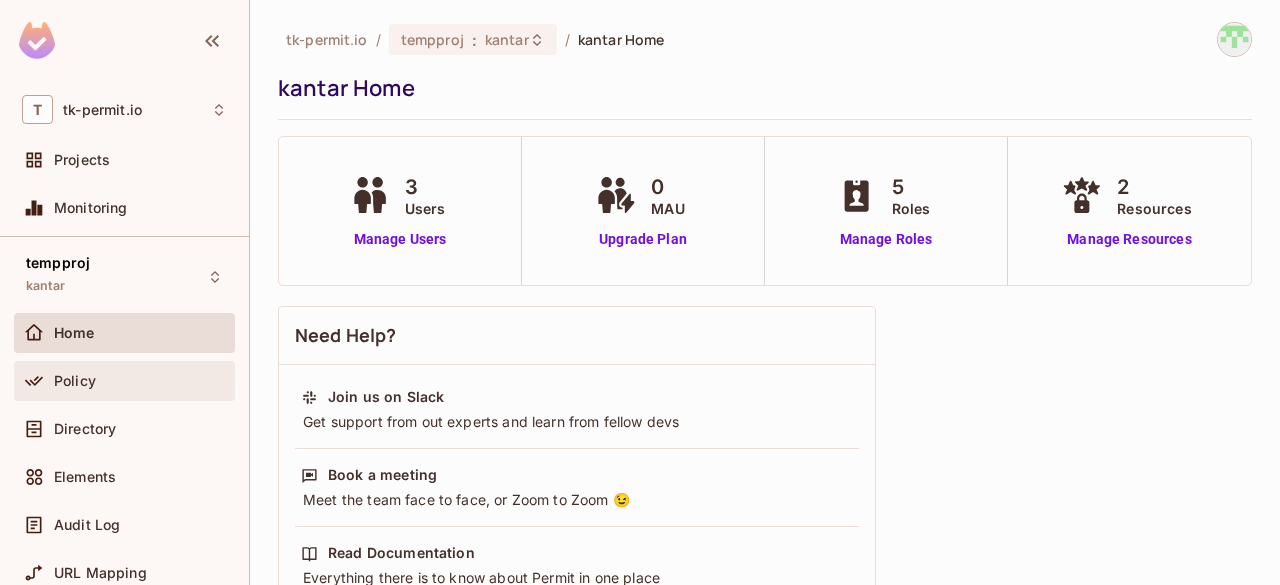 click on "Policy" at bounding box center [75, 381] 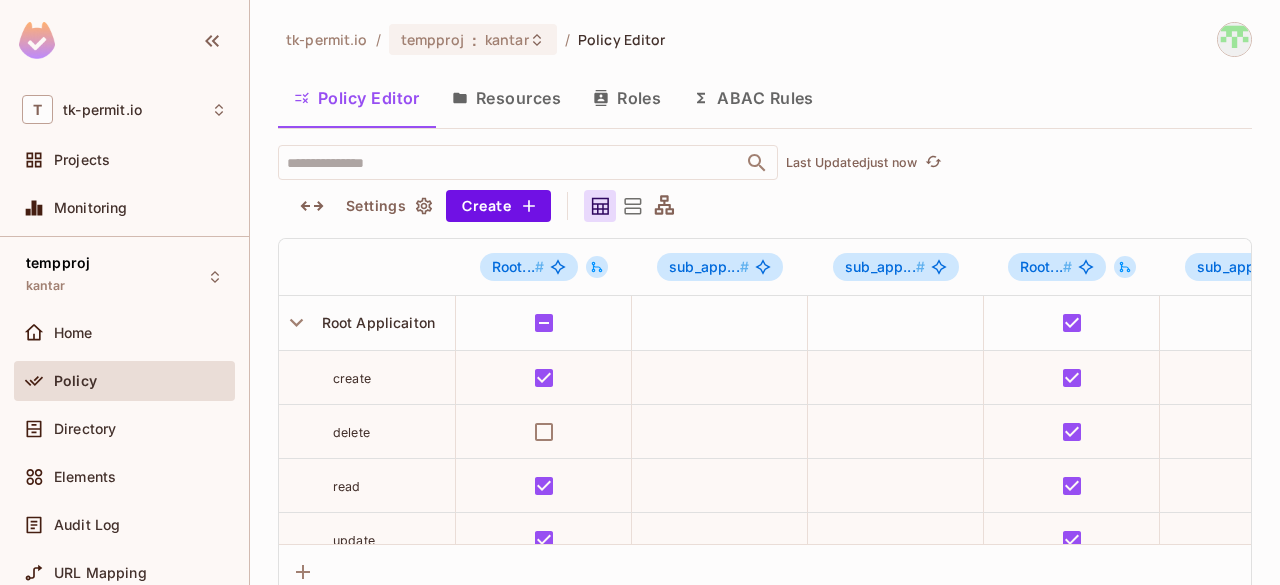 click on "Resources" at bounding box center (506, 98) 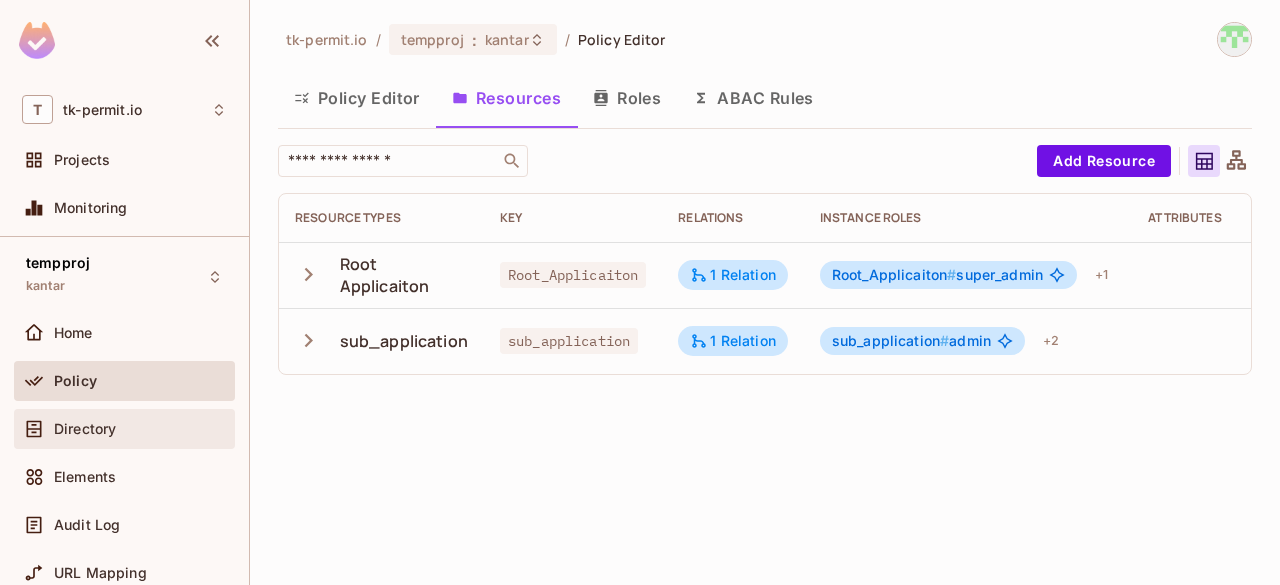 click on "Directory" at bounding box center [140, 429] 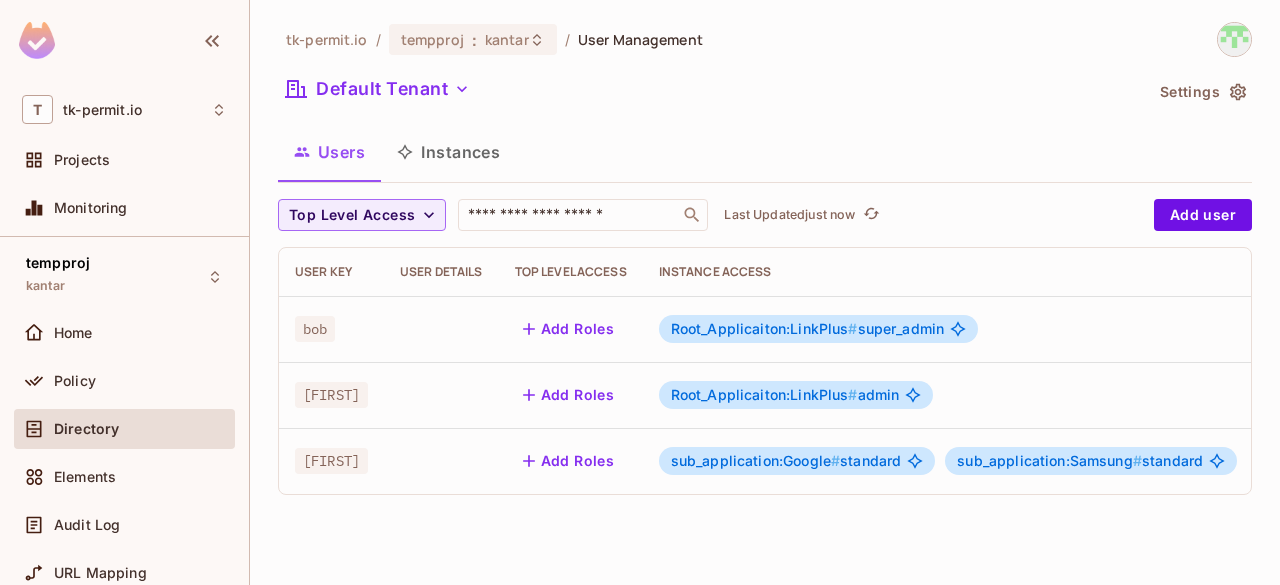 click on "Instances" at bounding box center (448, 152) 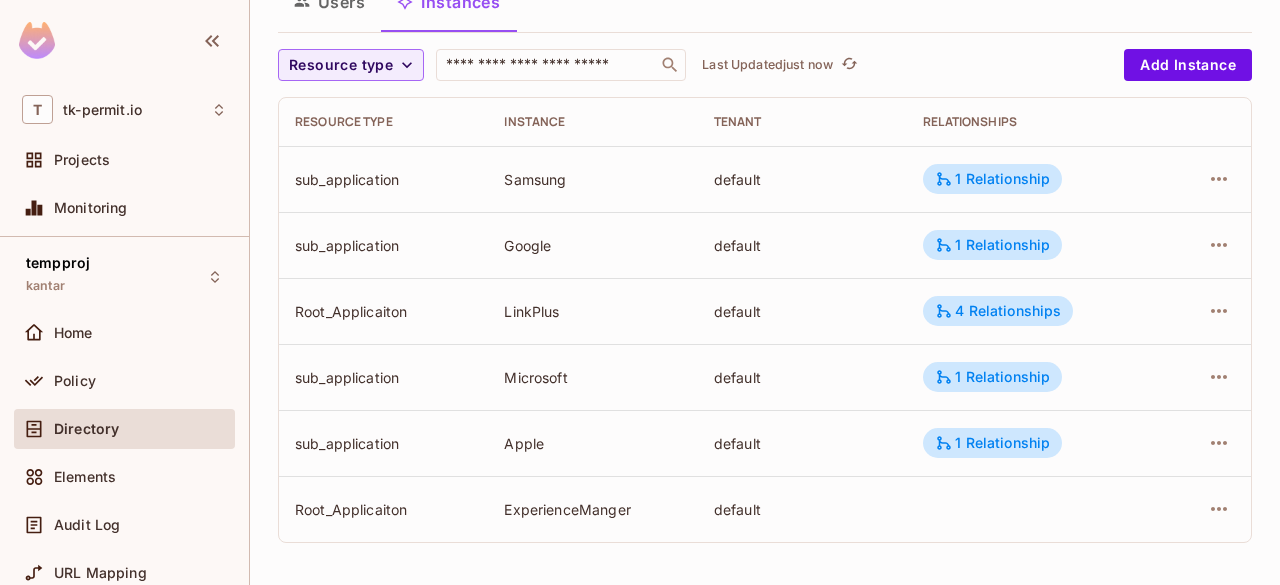 scroll, scrollTop: 0, scrollLeft: 0, axis: both 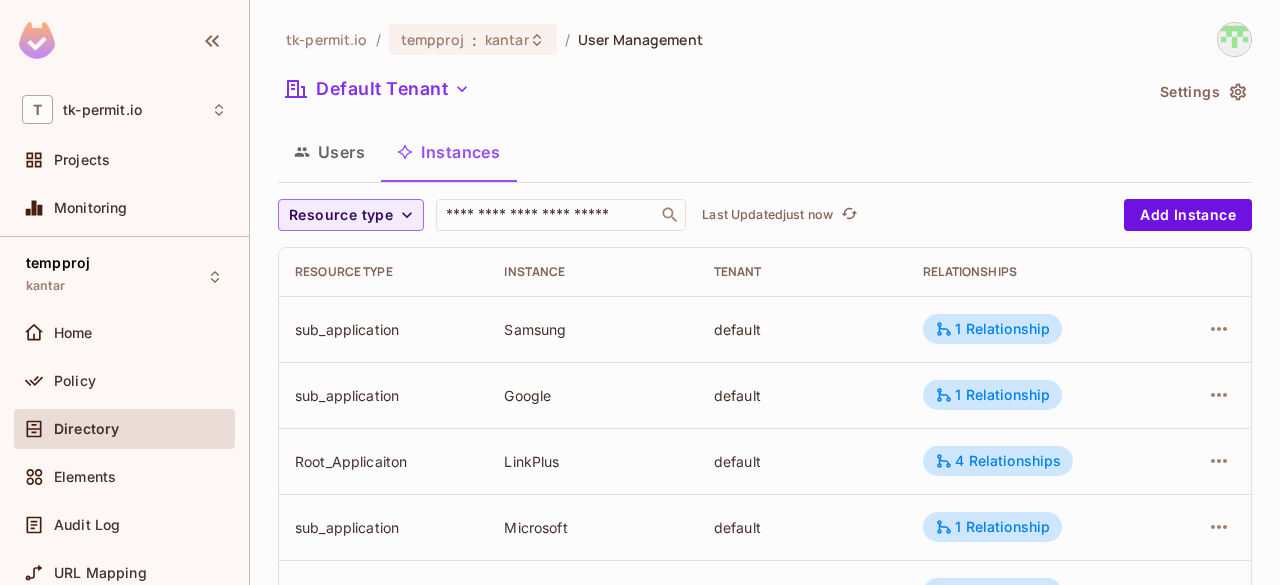 click on "Users" at bounding box center [329, 152] 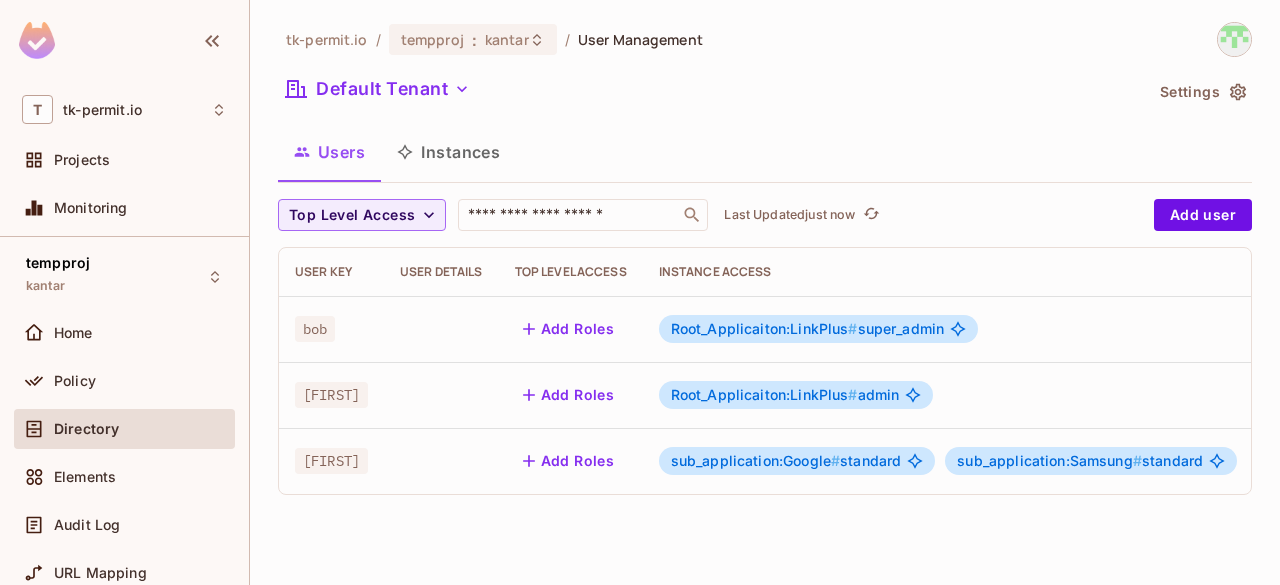 click on "Instances" at bounding box center (448, 152) 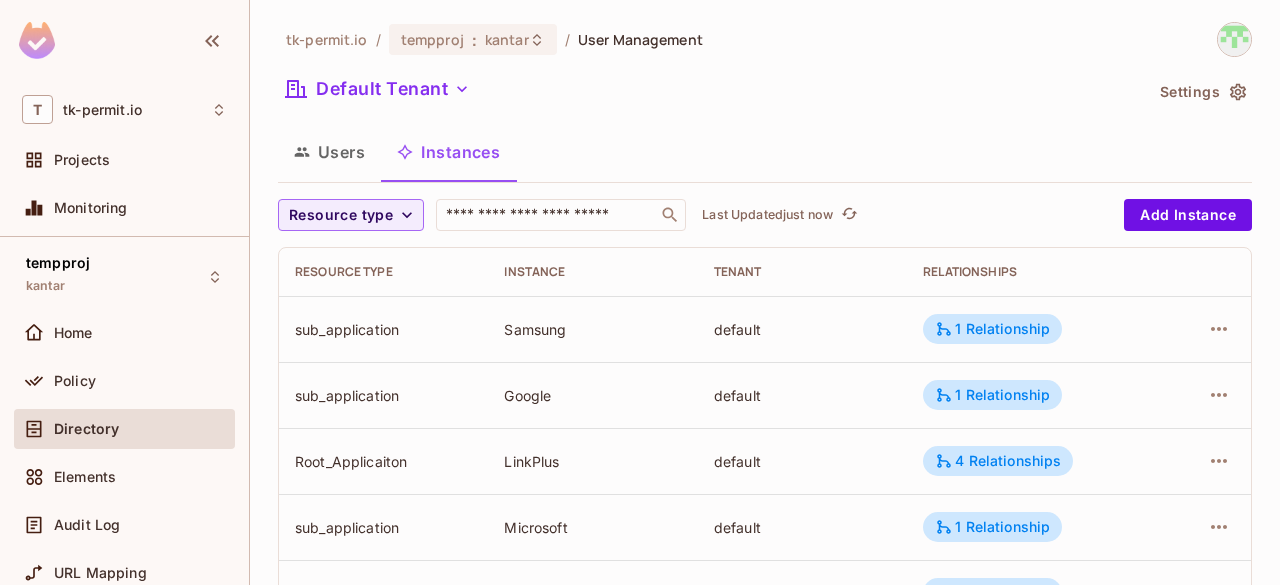 scroll, scrollTop: 1, scrollLeft: 0, axis: vertical 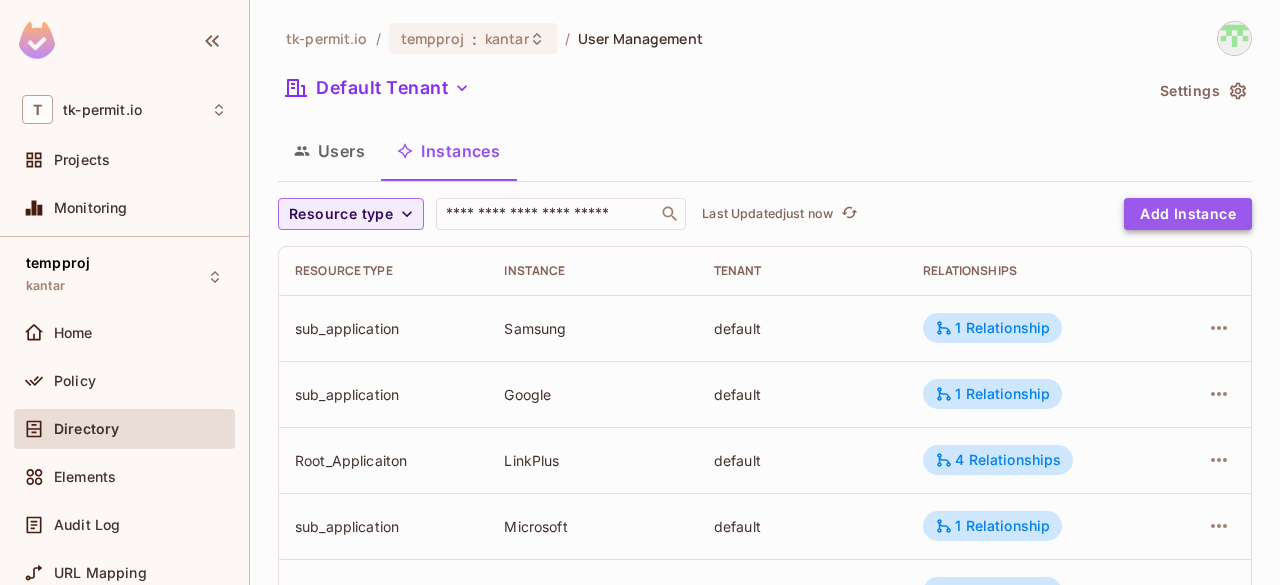 click on "Add Instance" at bounding box center [1188, 214] 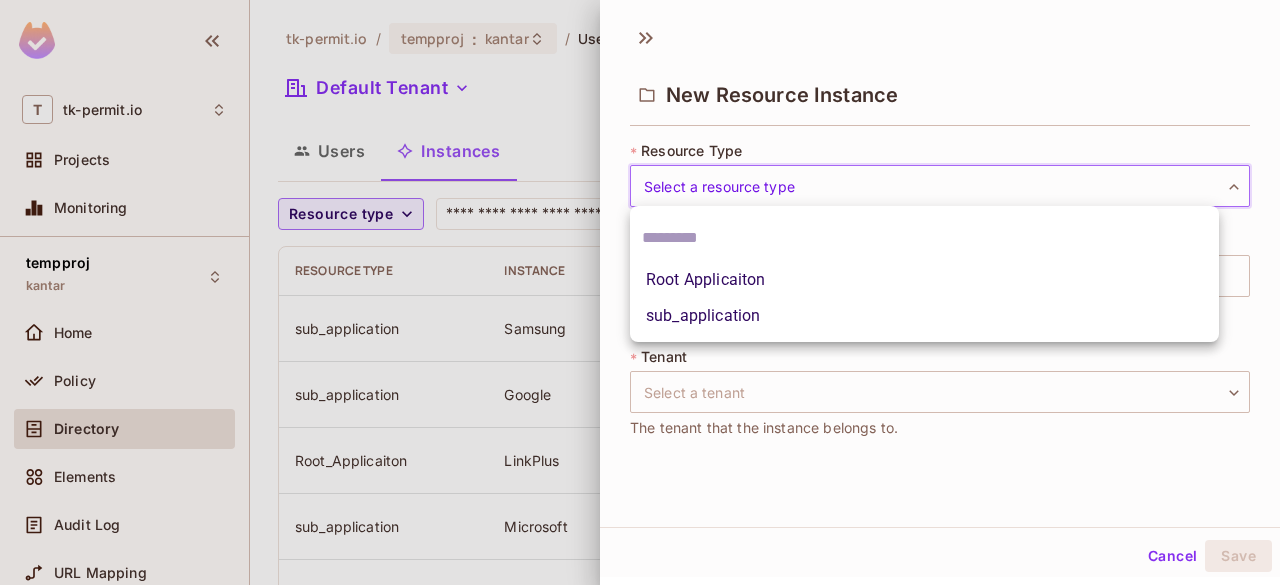 click on "T tk-permit.io Projects Monitoring tempproj kantar Home Policy Directory Elements Audit Log URL Mapping Connect Help & Updates tk-permit.io / tempproj : kantar / User Management Default Tenant Settings Users Instances Resource type ​ Last Updated  just now Add Instance Resource type Instance Tenant Relationships sub_application Samsung default 1 Relationship sub_application Google default 1 Relationship Root_Applicaiton LinkPlus default 4 Relationships sub_application Microsoft default 1 Relationship sub_application Apple default 1 Relationship Root_Applicaiton ExperienceManger default
New Resource Instance * Resource Type Select a resource type ​ Select a resource type * Instance Key ​ Uniquely identifies a specific resource instance within an environment. * Tenant Select a tenant ​ Select a tenant The tenant that the instance belongs to. Cancel Save Root Applicaiton sub_application" at bounding box center [640, 292] 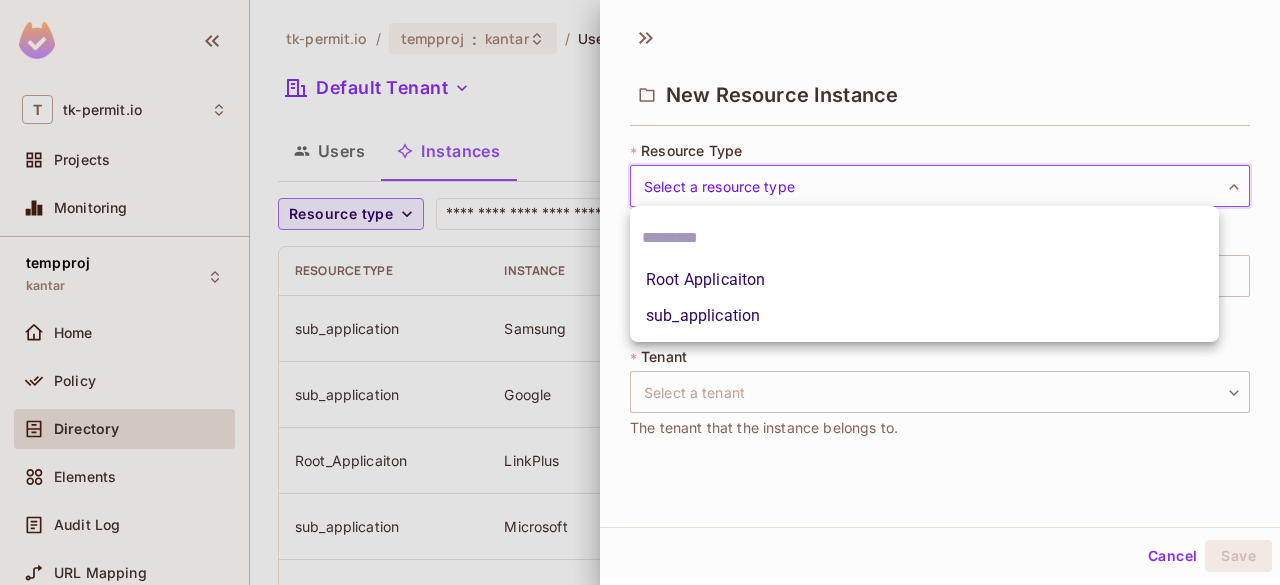 click at bounding box center [640, 292] 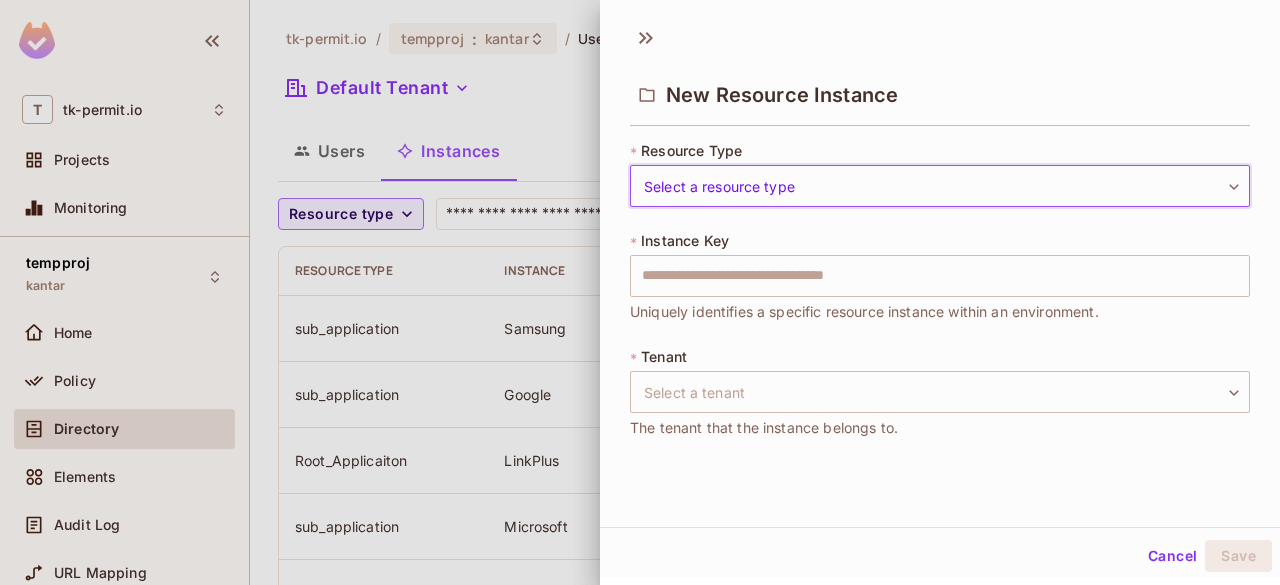scroll, scrollTop: 2, scrollLeft: 0, axis: vertical 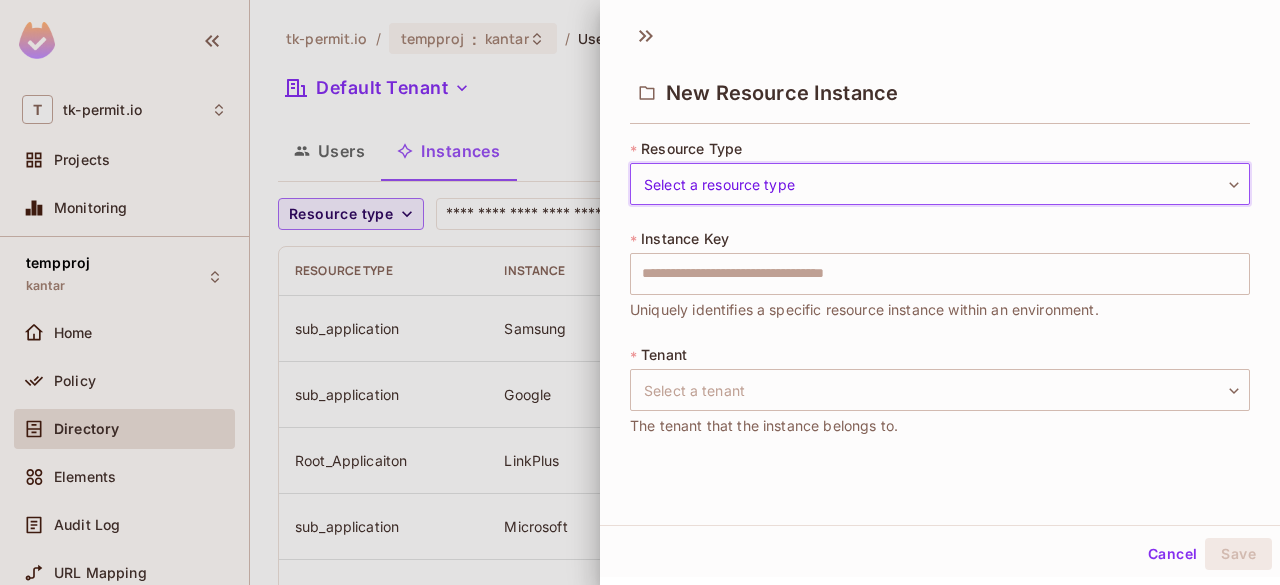 click on "Cancel" at bounding box center [1172, 554] 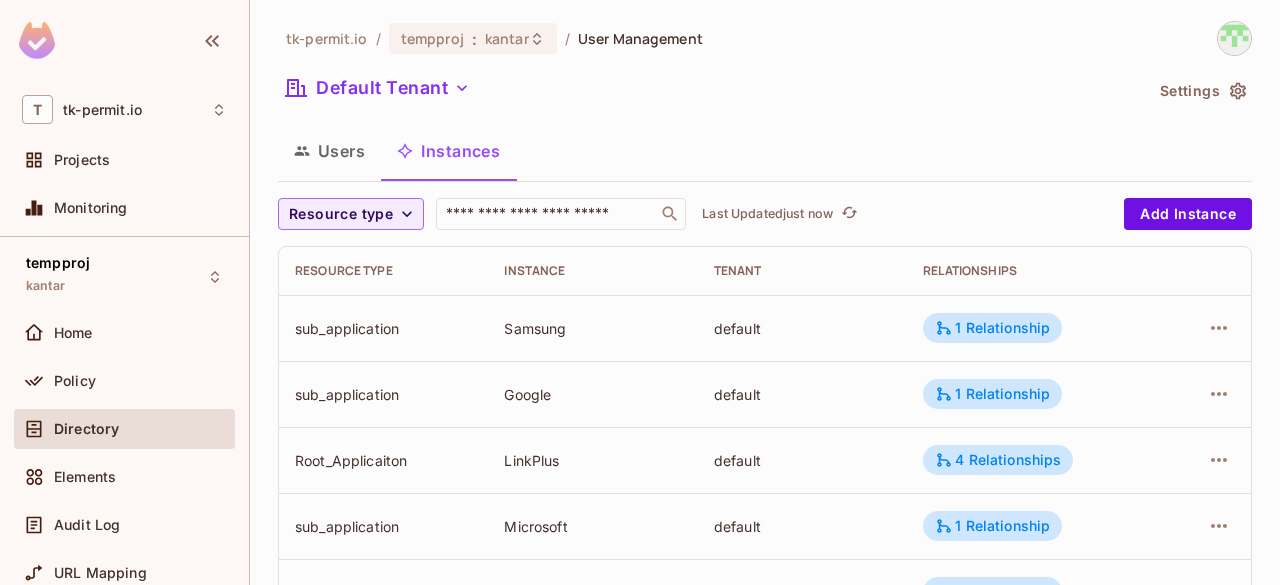 scroll, scrollTop: 150, scrollLeft: 0, axis: vertical 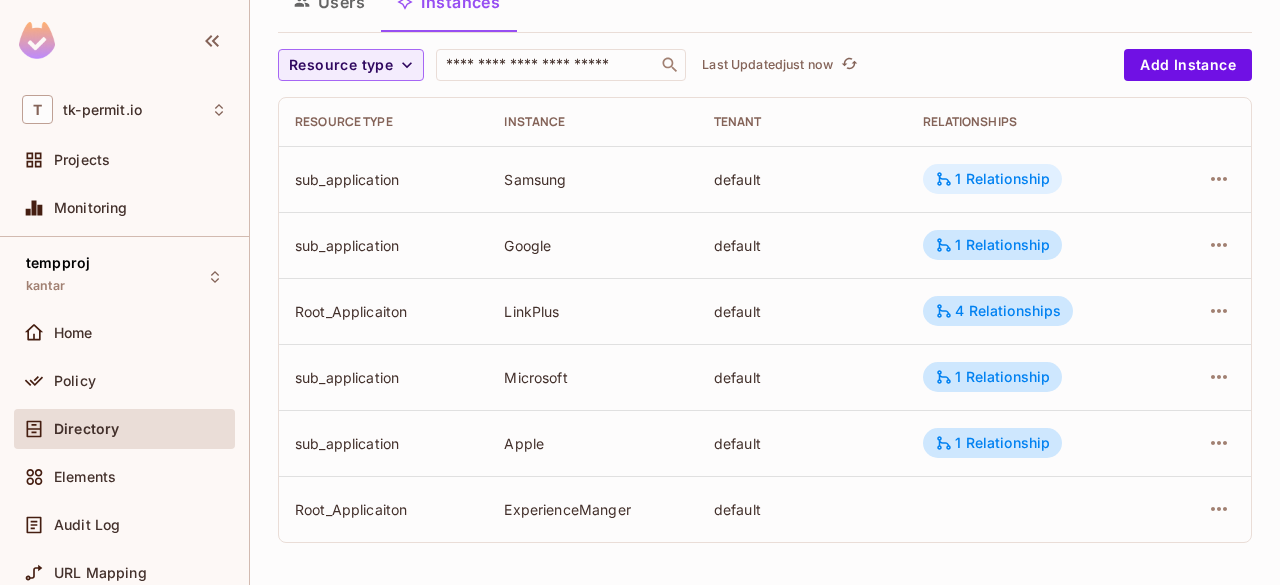click on "1 Relationship" at bounding box center [992, 179] 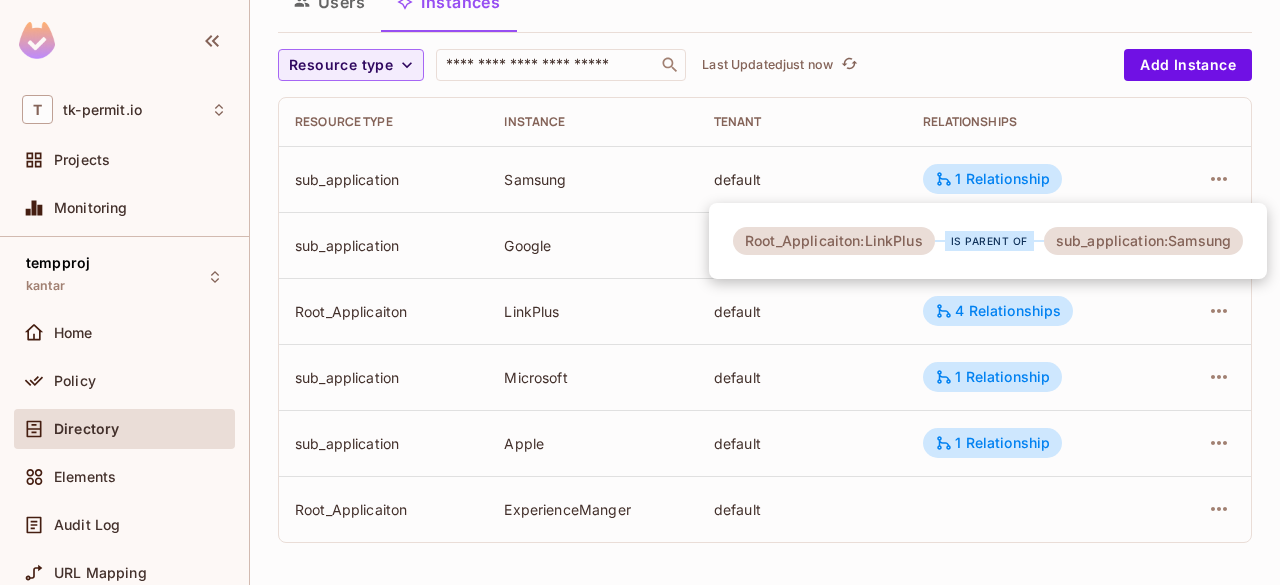 click at bounding box center (640, 292) 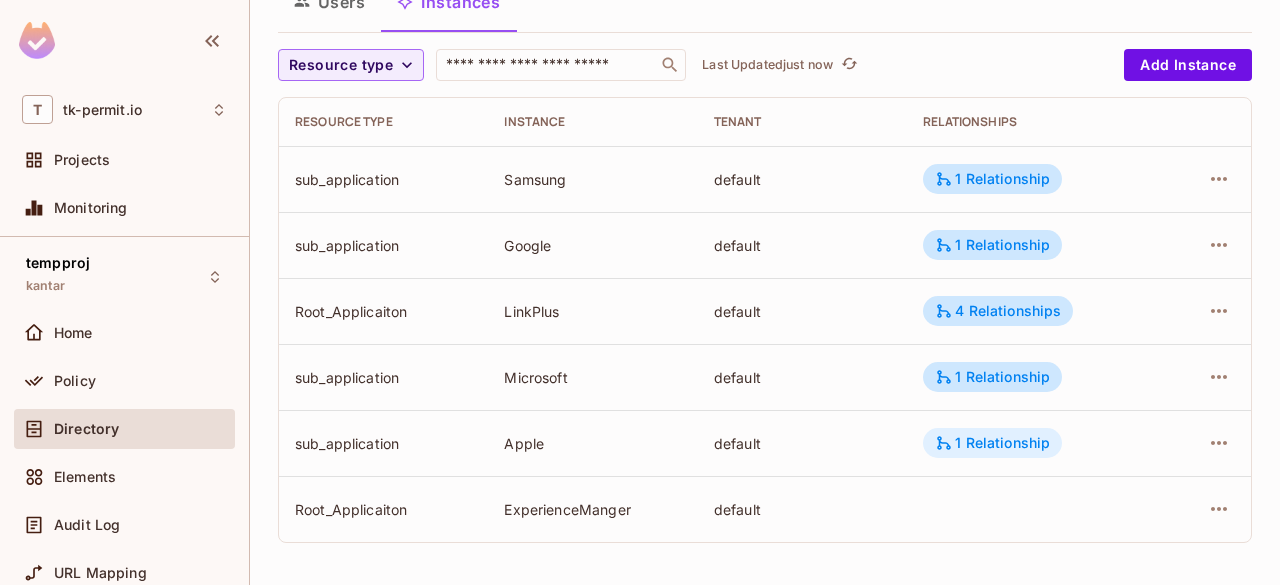 click on "1 Relationship" at bounding box center [992, 443] 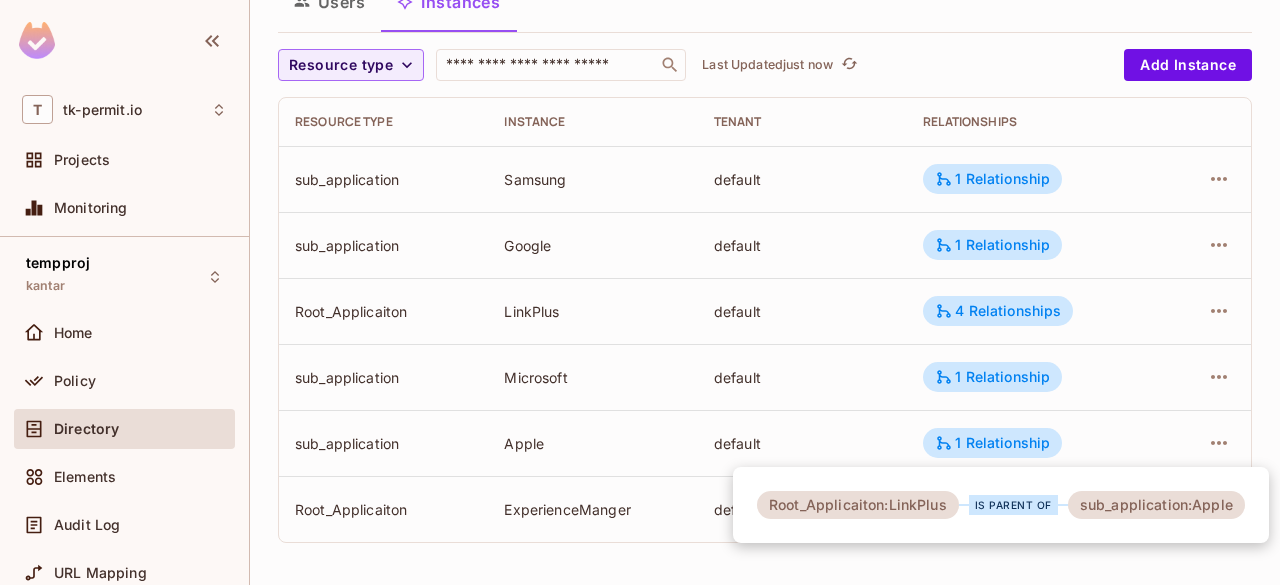 click at bounding box center (640, 292) 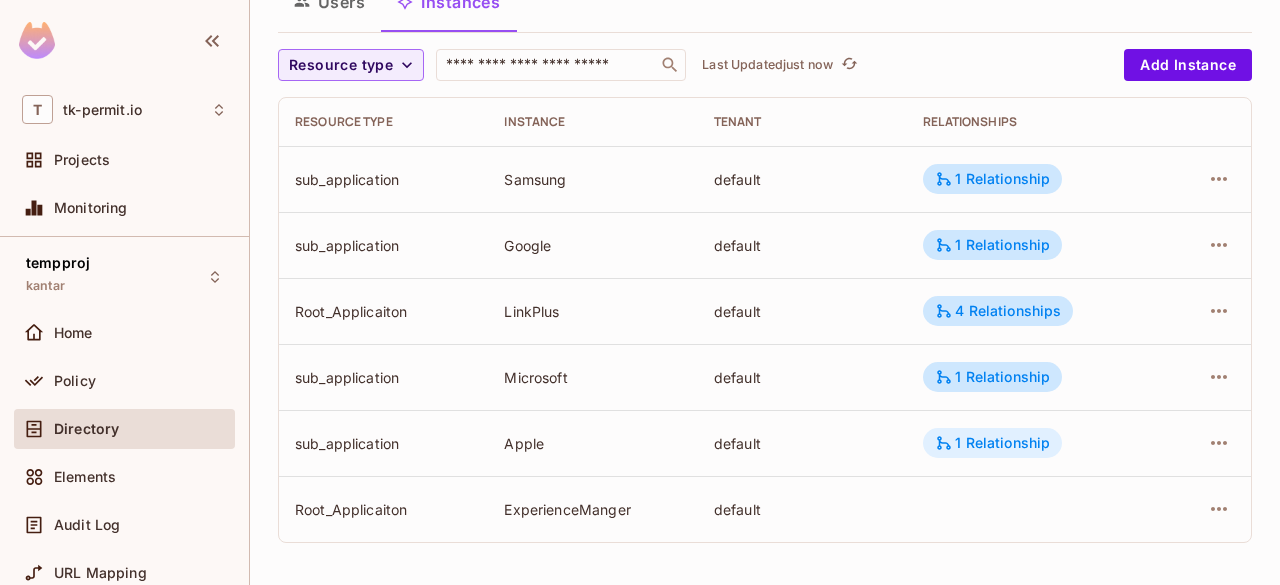 click on "1 Relationship" at bounding box center (992, 443) 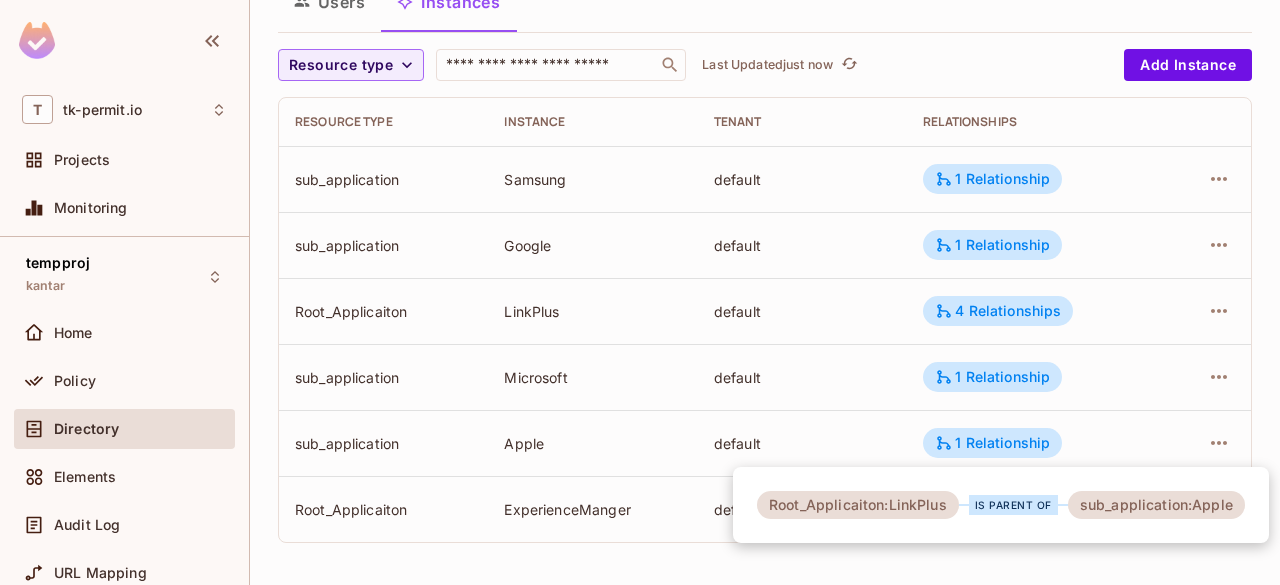 click at bounding box center [640, 292] 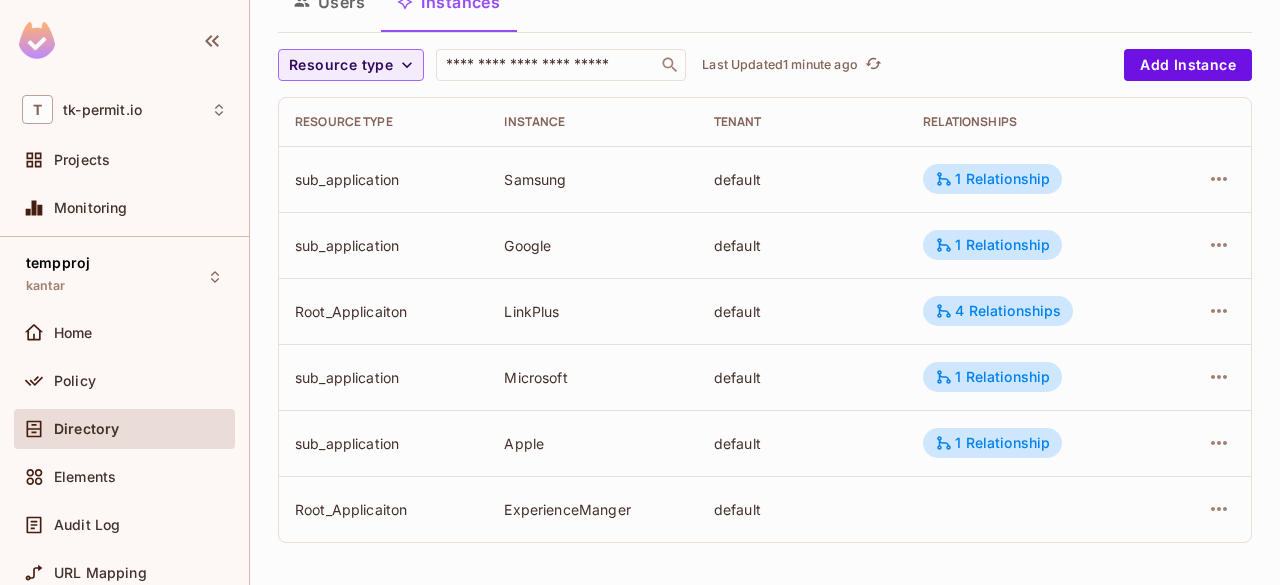 scroll, scrollTop: 150, scrollLeft: 0, axis: vertical 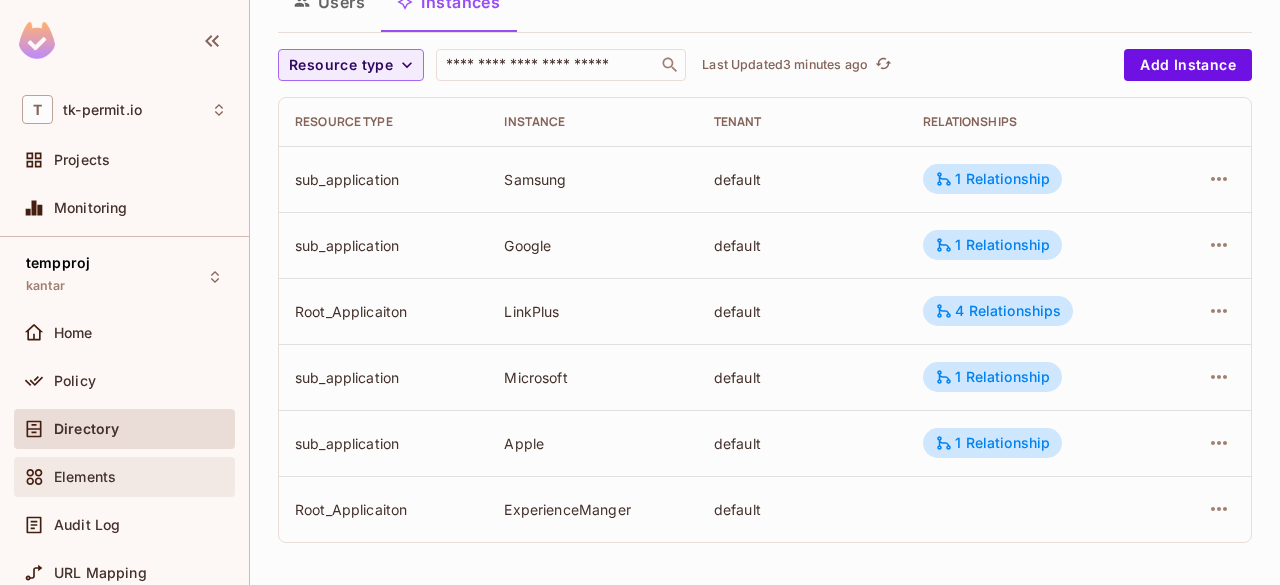 click on "Elements" at bounding box center (85, 477) 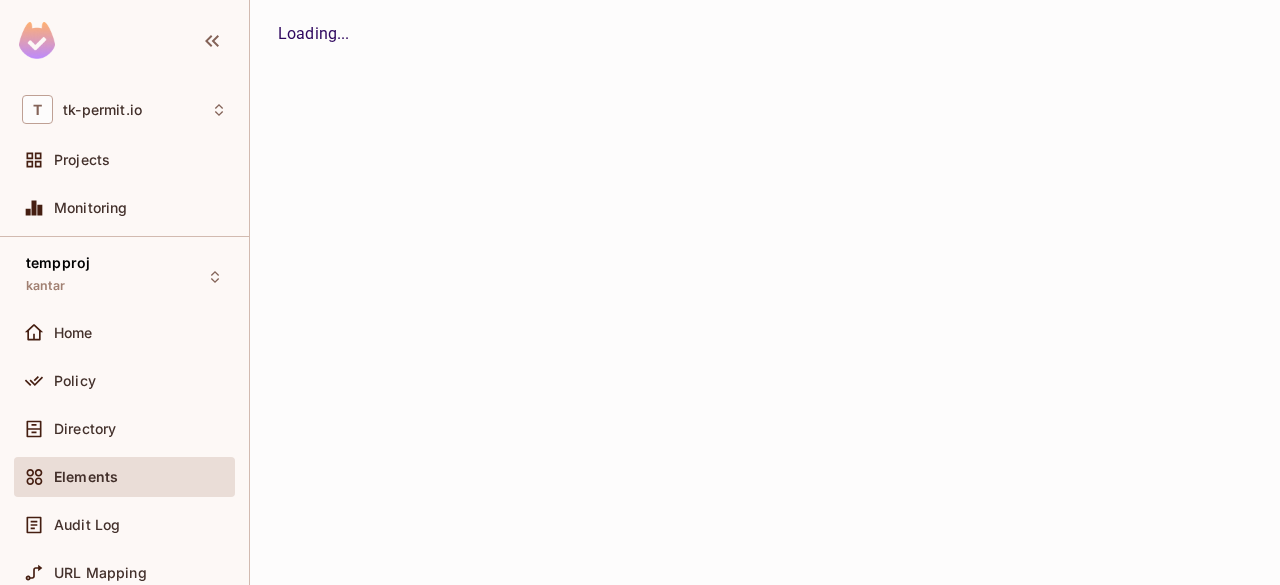 scroll, scrollTop: 0, scrollLeft: 0, axis: both 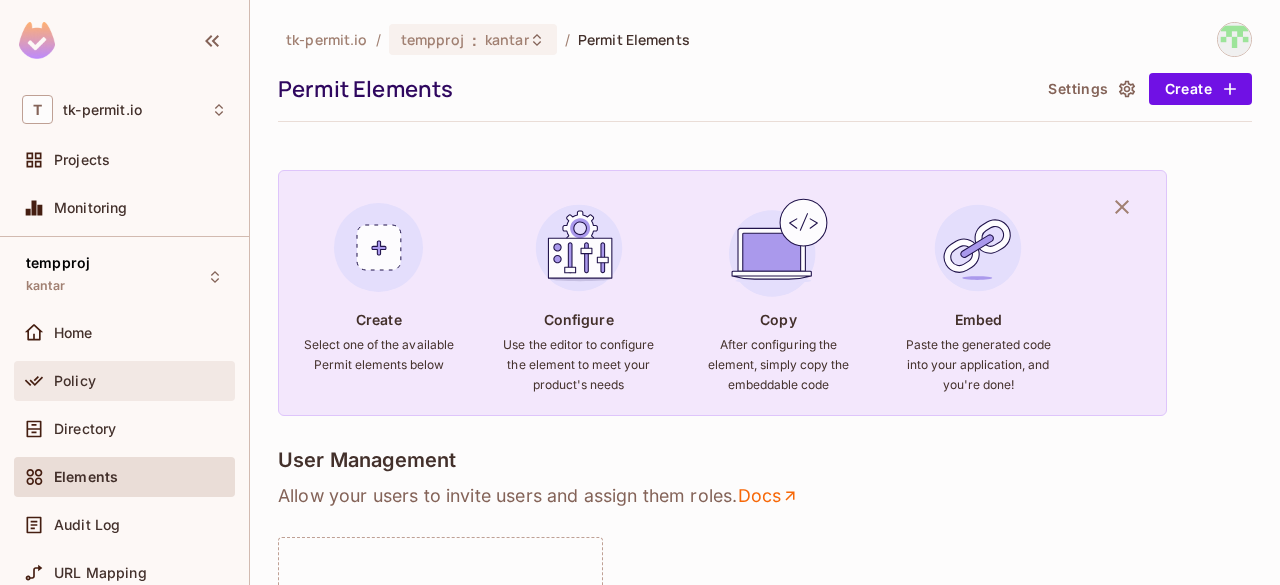 click on "Policy" at bounding box center (124, 381) 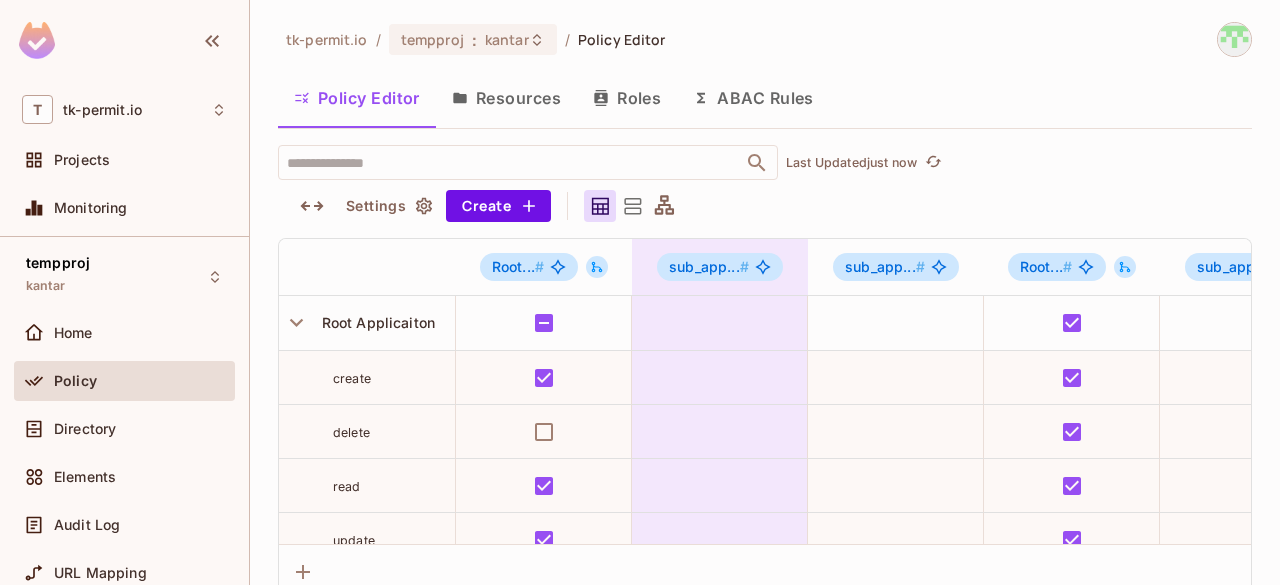 scroll, scrollTop: 0, scrollLeft: 0, axis: both 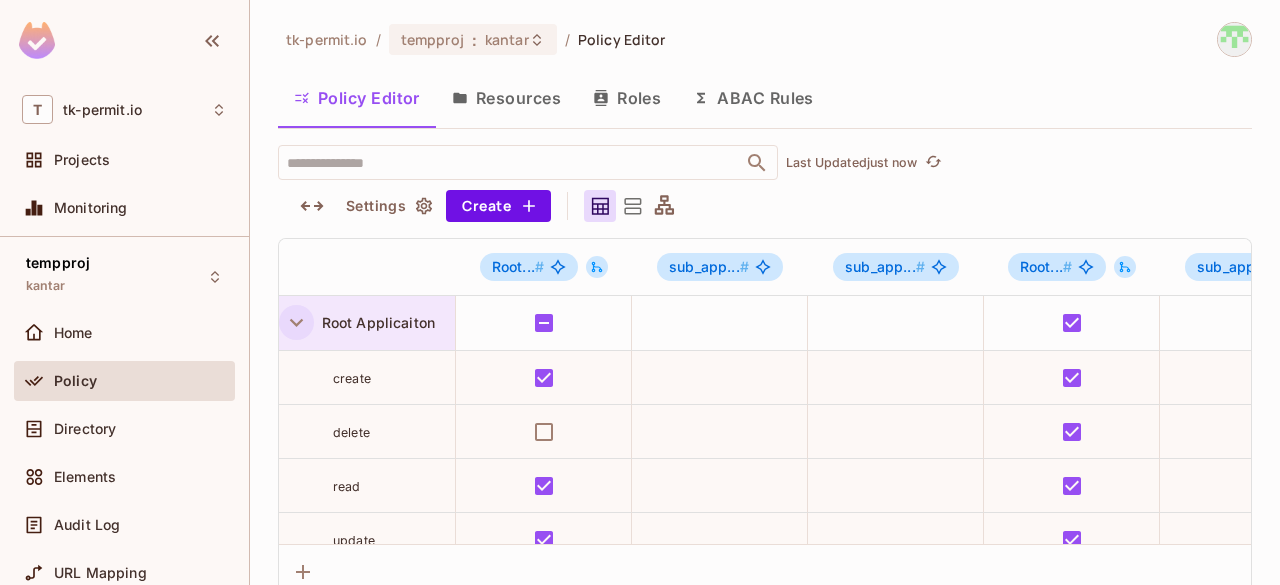 click 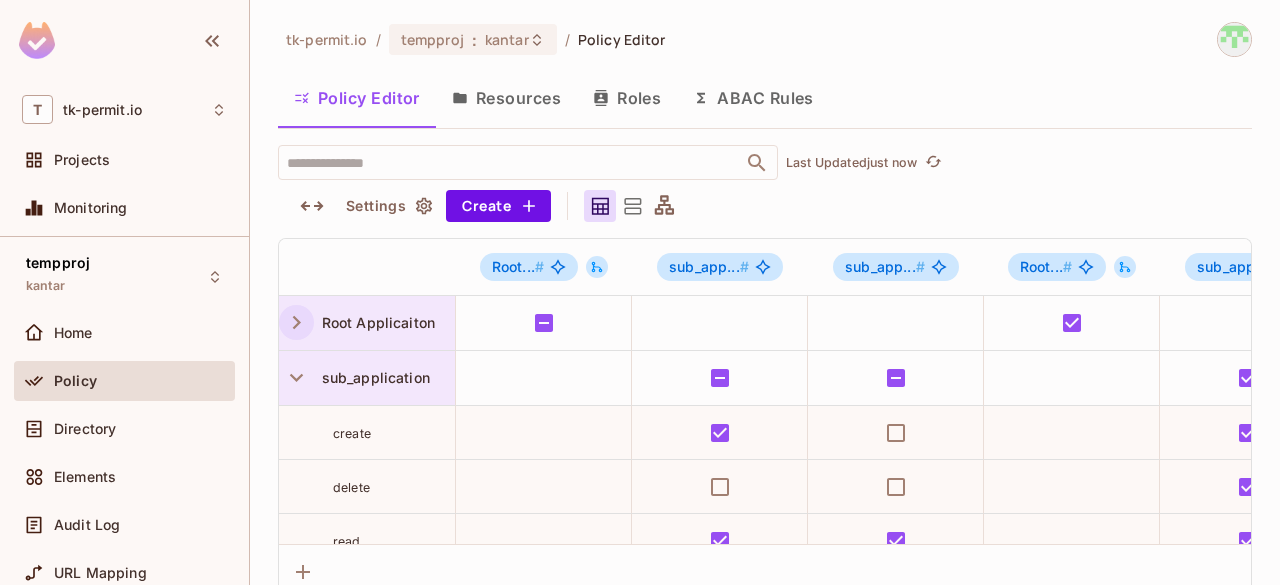 click on "sub_application" at bounding box center (367, 378) 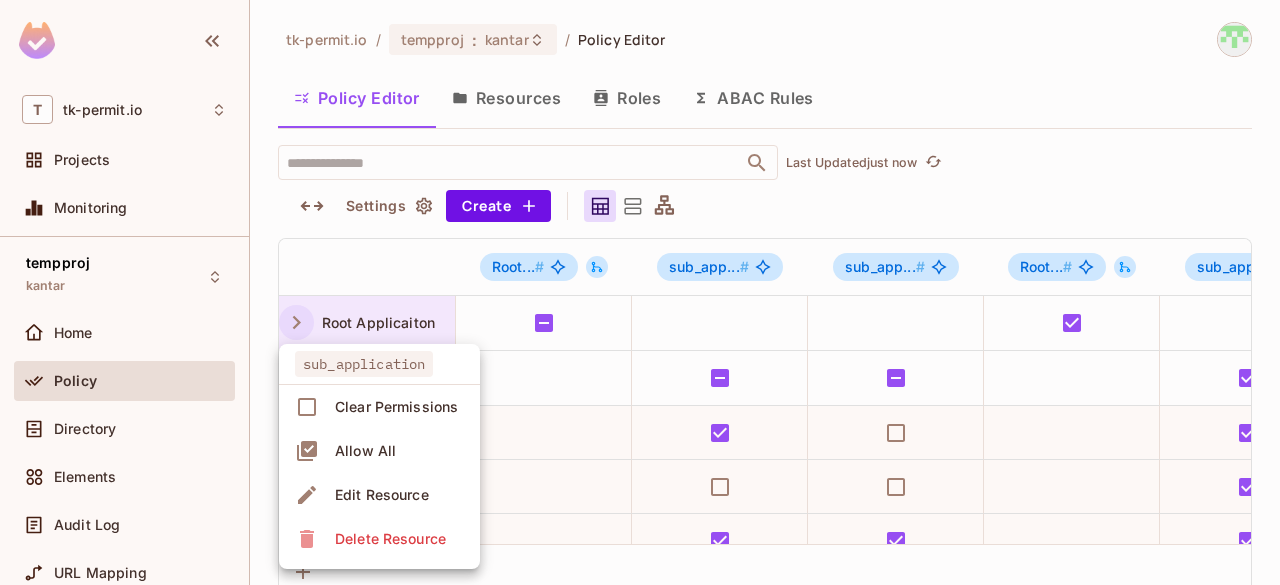click at bounding box center [640, 292] 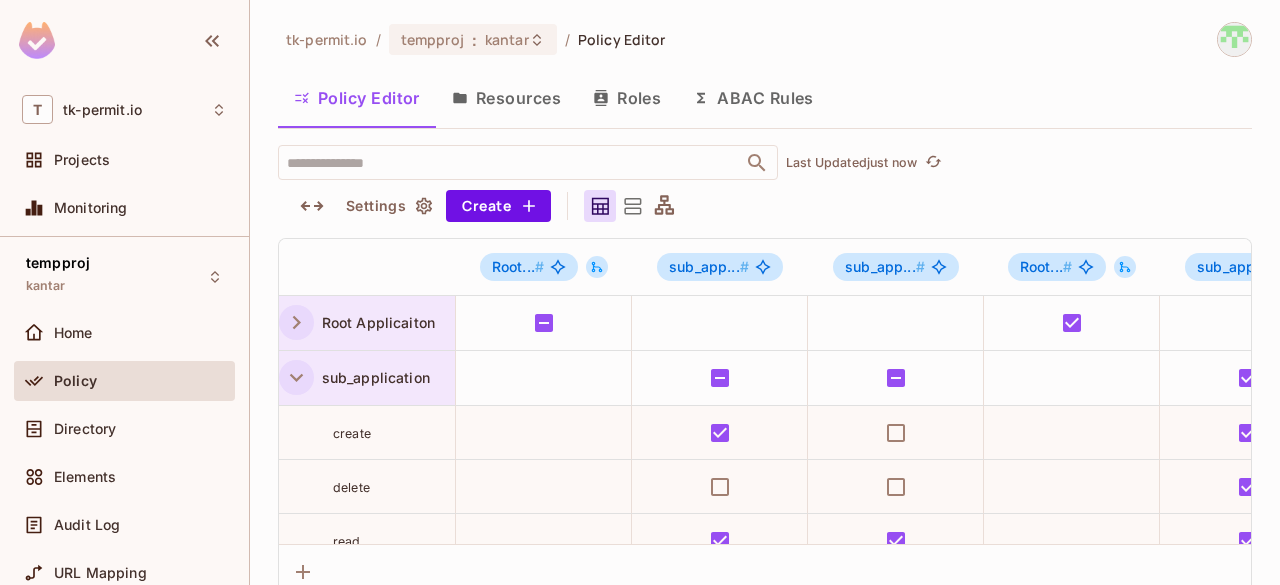 click 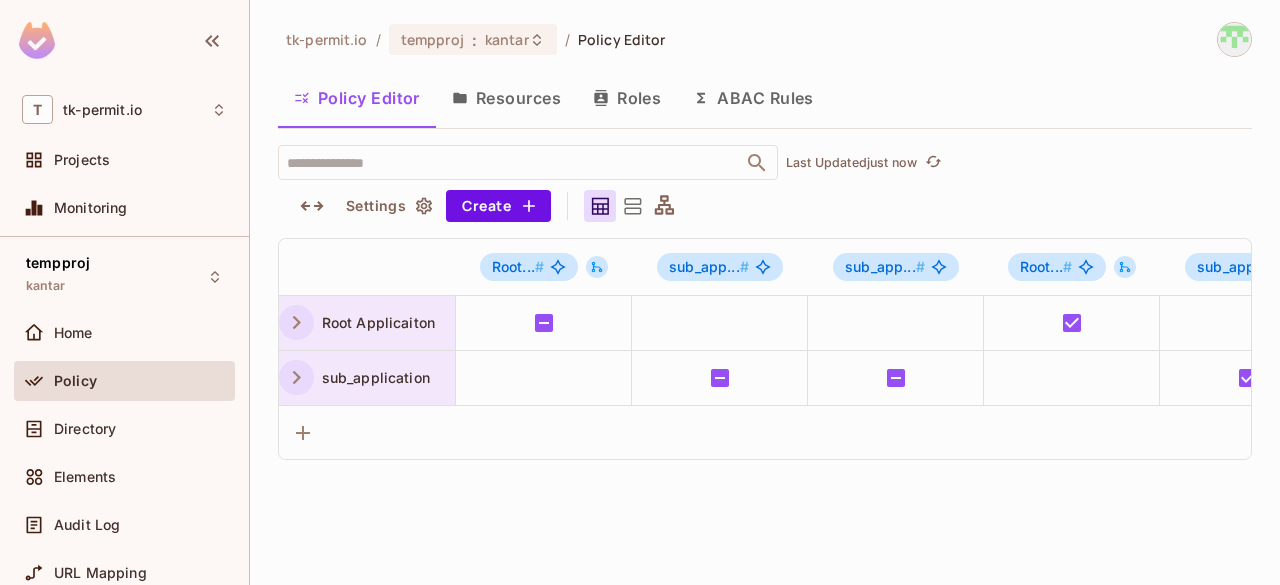 click 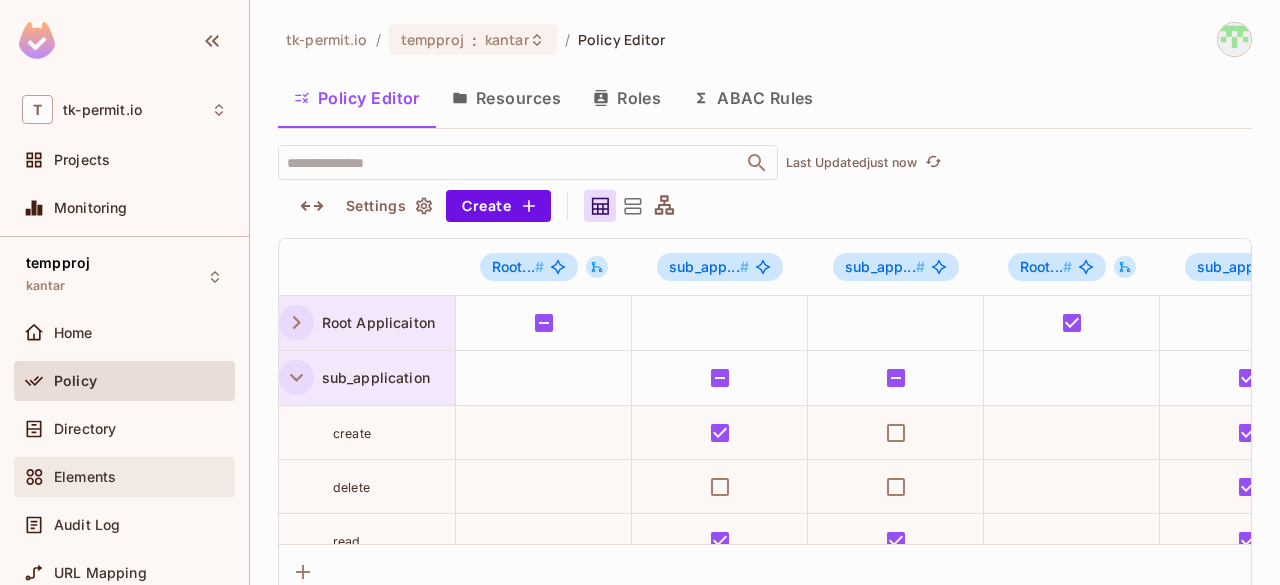 click on "Elements" at bounding box center (140, 477) 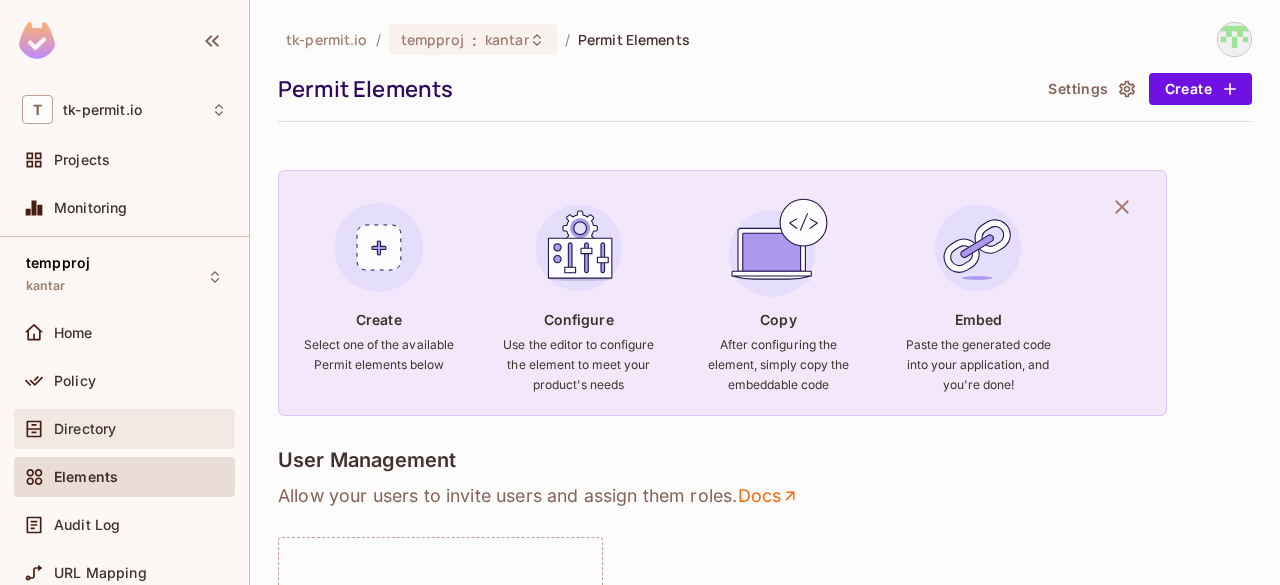 click on "Directory" at bounding box center [85, 429] 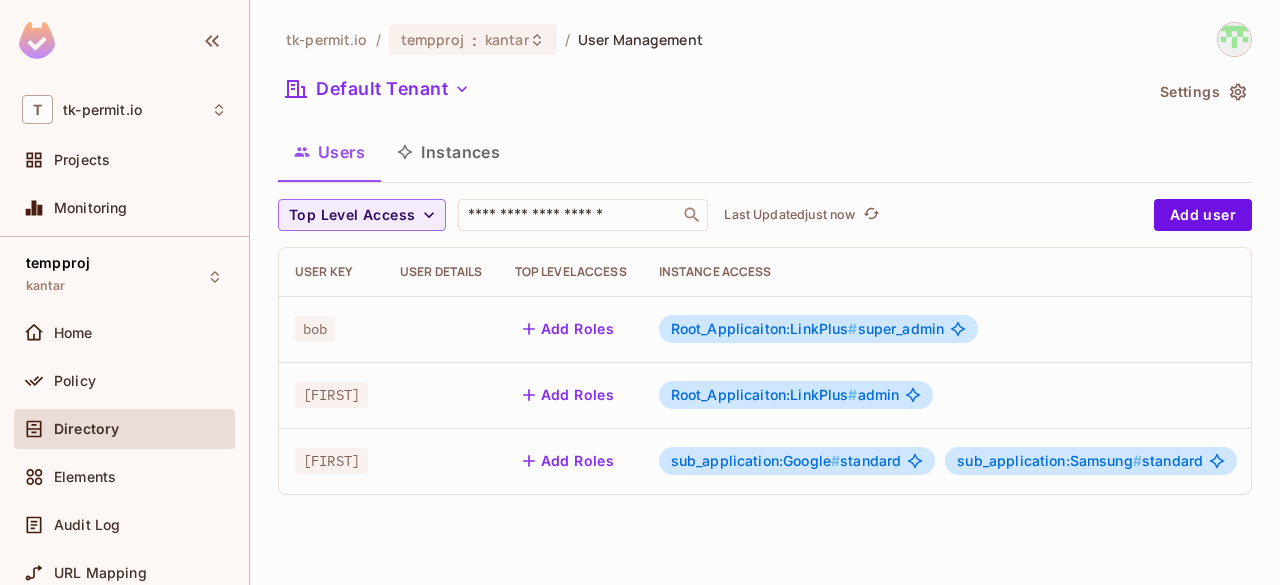 click on "Instances" at bounding box center [448, 152] 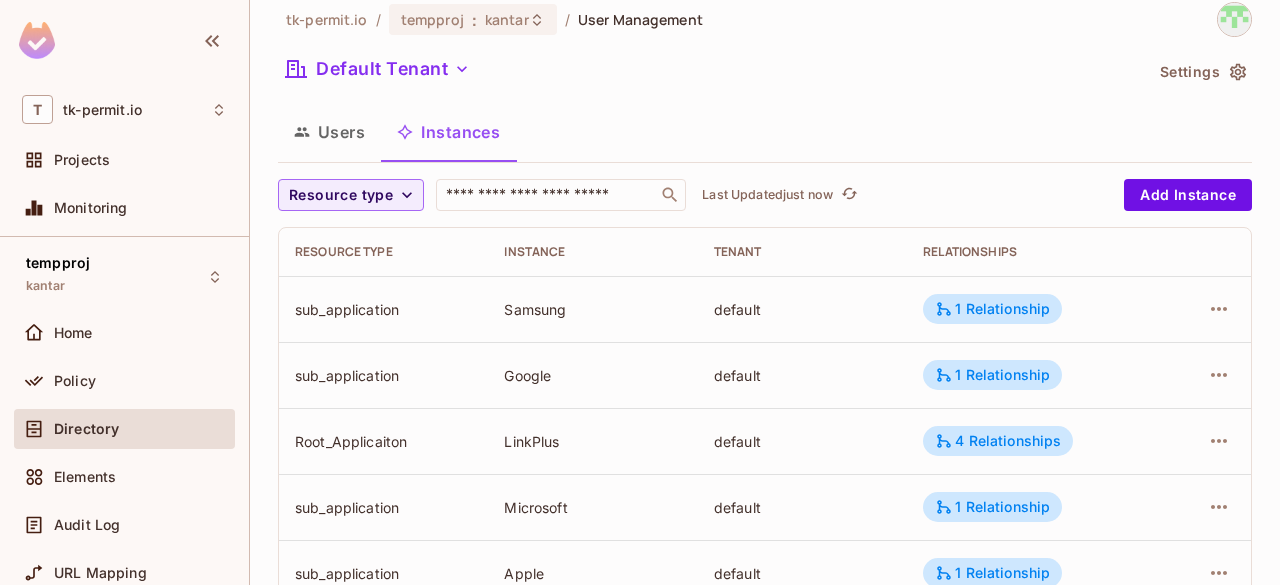 scroll, scrollTop: 20, scrollLeft: 0, axis: vertical 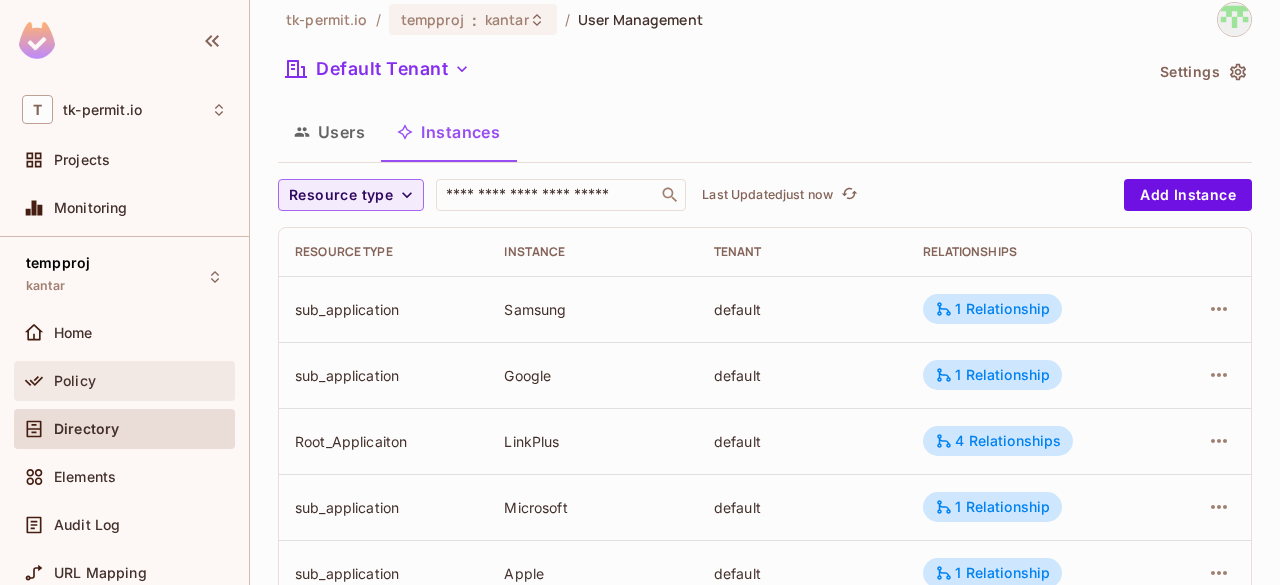 click on "Policy" at bounding box center [124, 381] 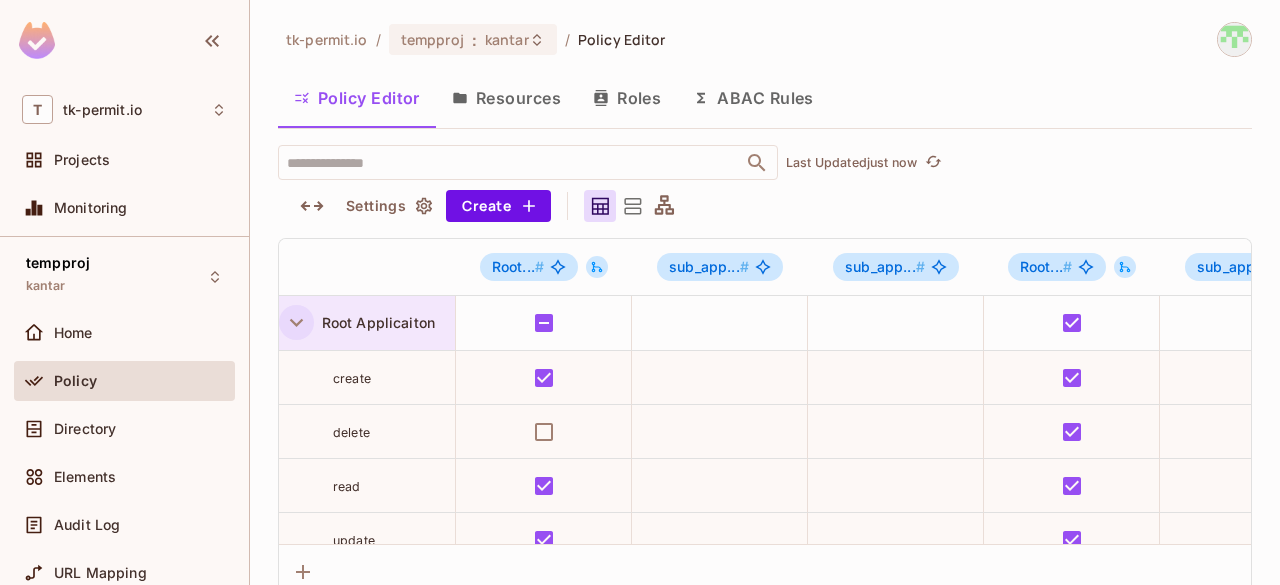 click 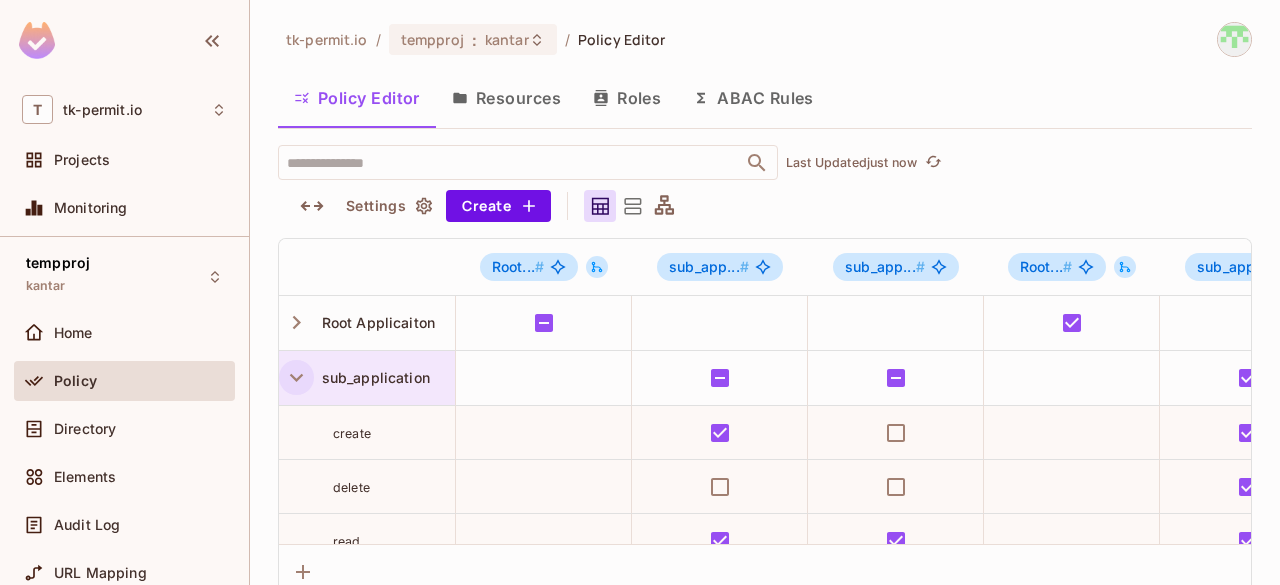 click 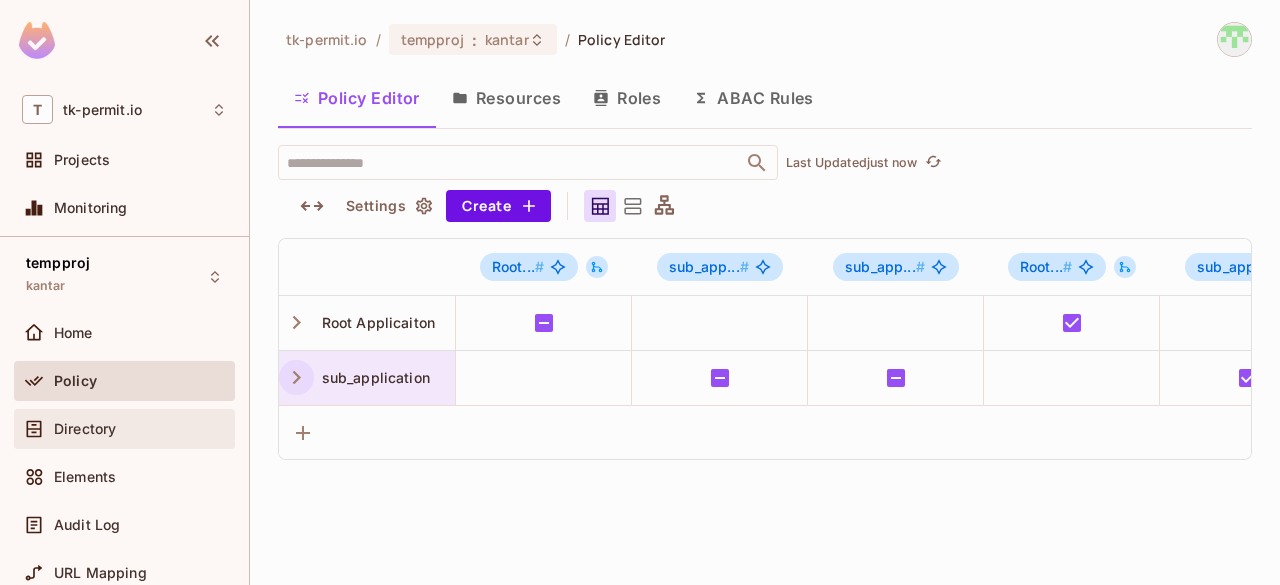 click on "Directory" at bounding box center (85, 429) 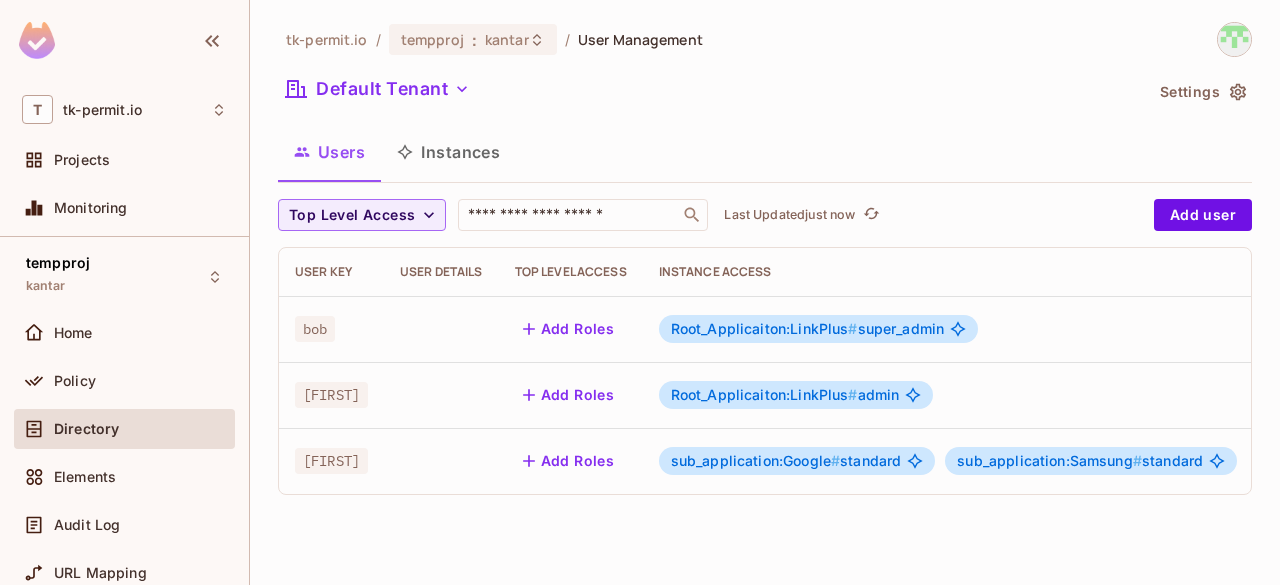 click on "Root_Applicaiton:LinkPlus #" at bounding box center [764, 328] 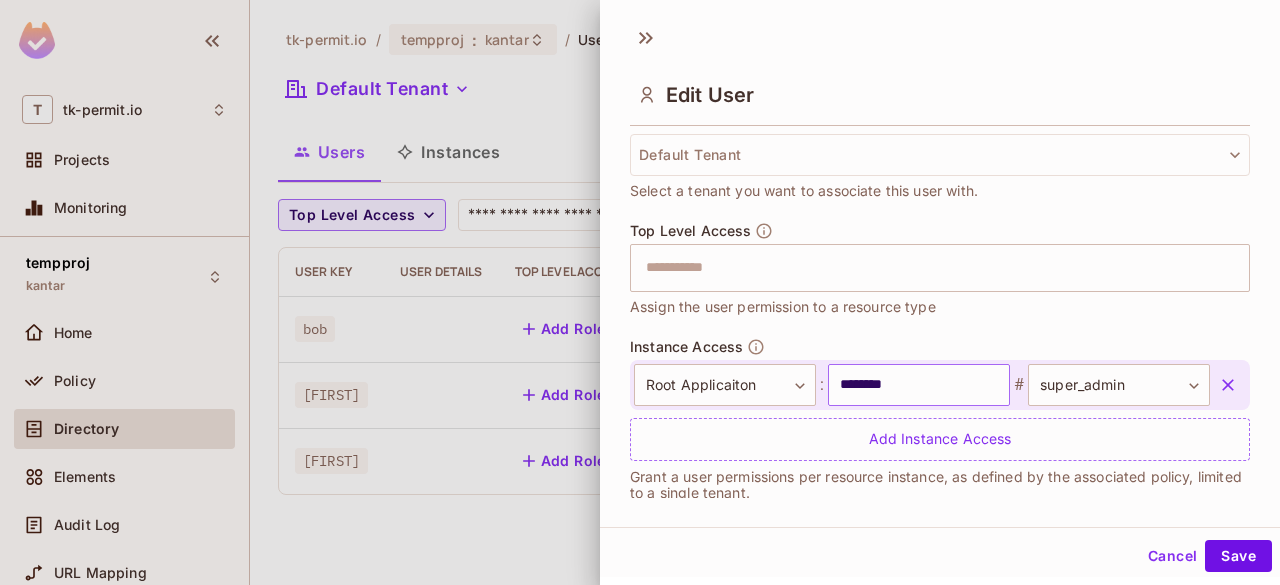 scroll, scrollTop: 515, scrollLeft: 0, axis: vertical 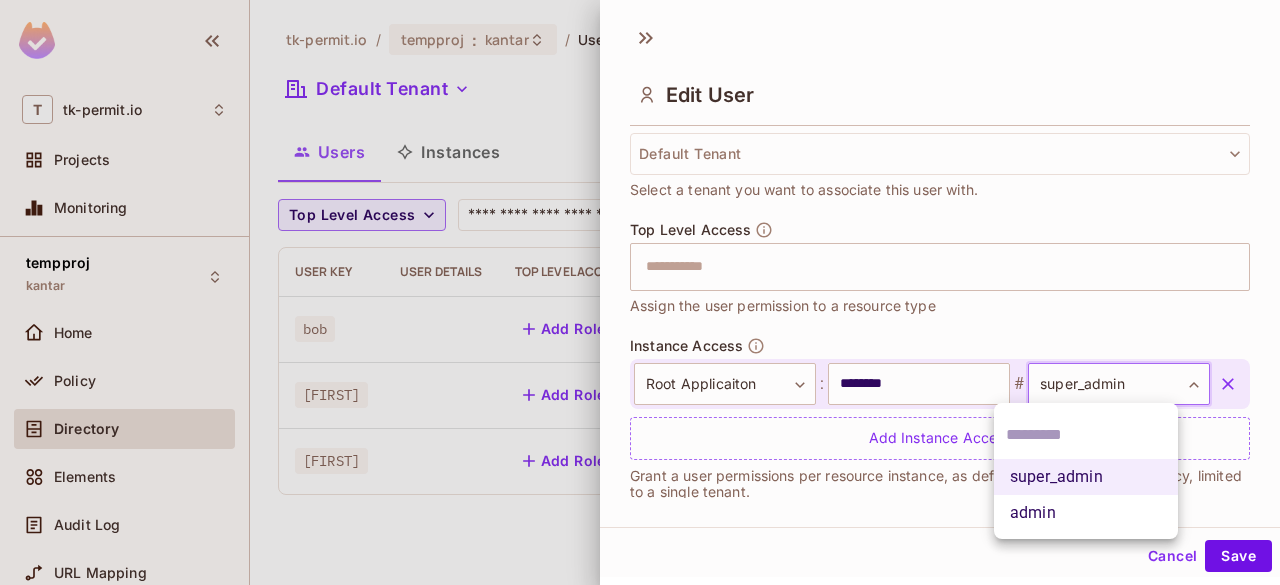 click on "**********" at bounding box center (640, 292) 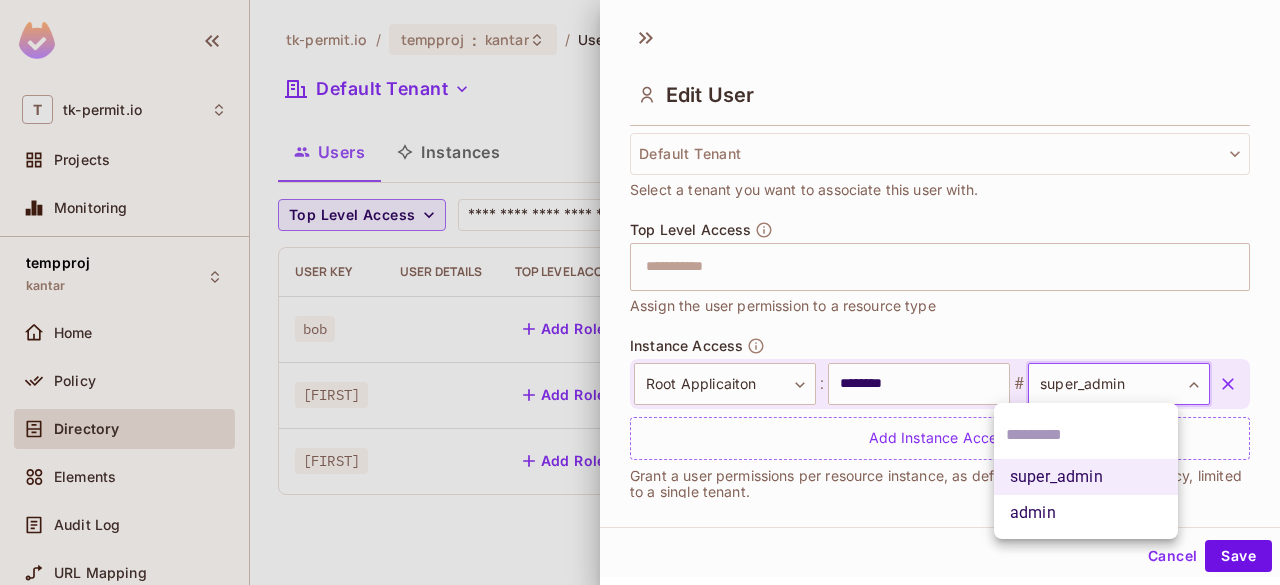 click at bounding box center [640, 292] 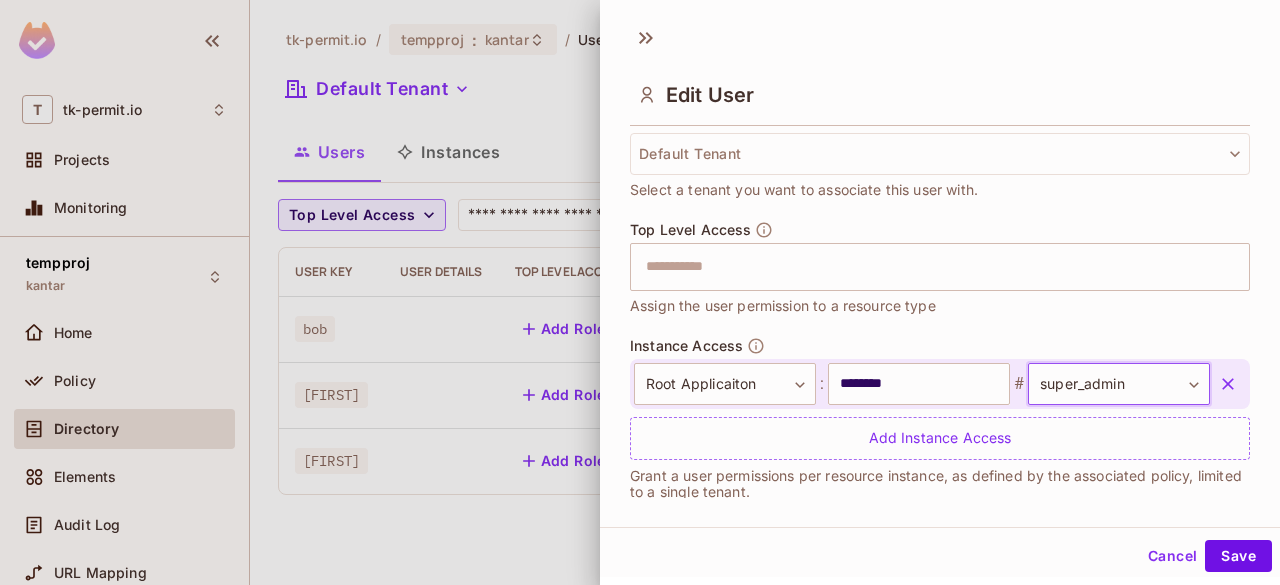 click on "Cancel" at bounding box center (1172, 556) 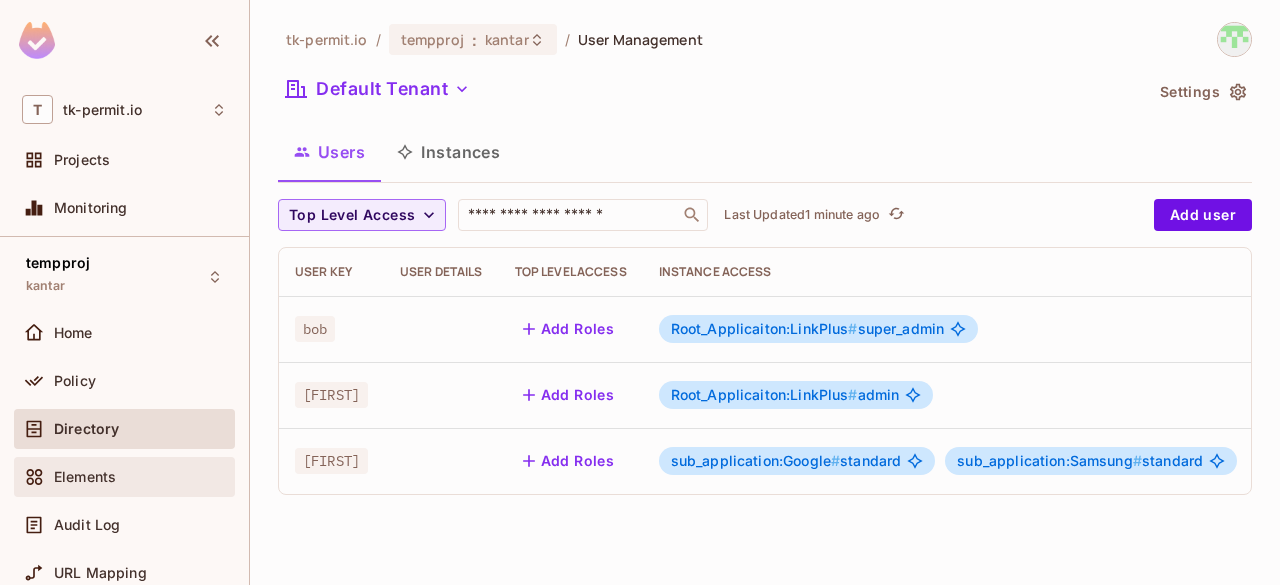 click on "Elements" at bounding box center (124, 477) 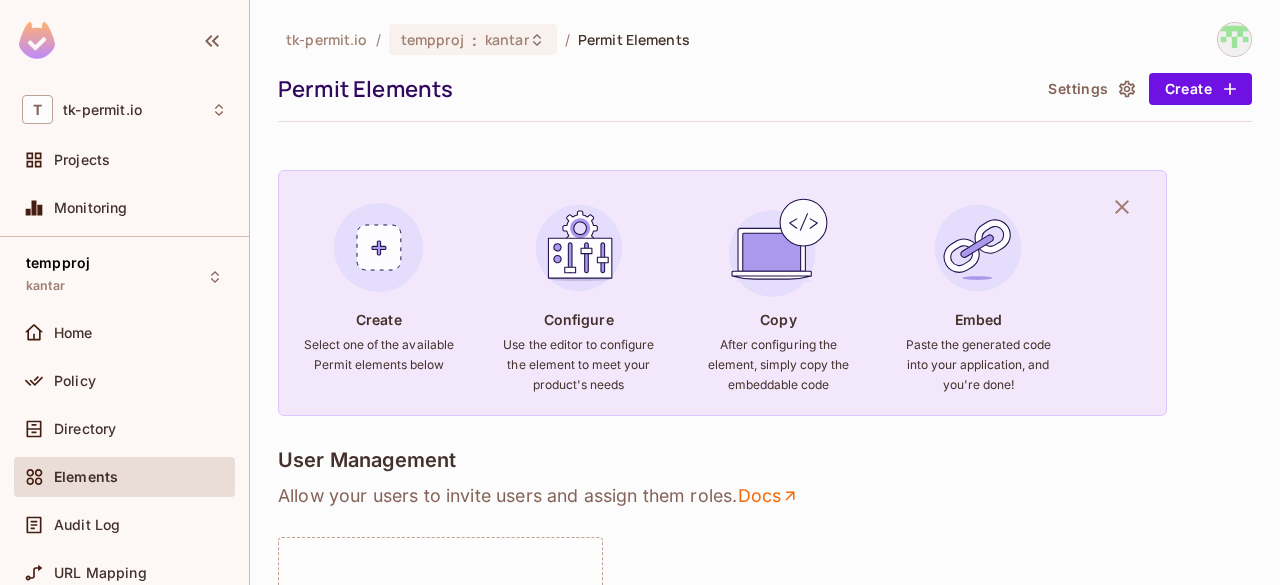 scroll, scrollTop: 93, scrollLeft: 0, axis: vertical 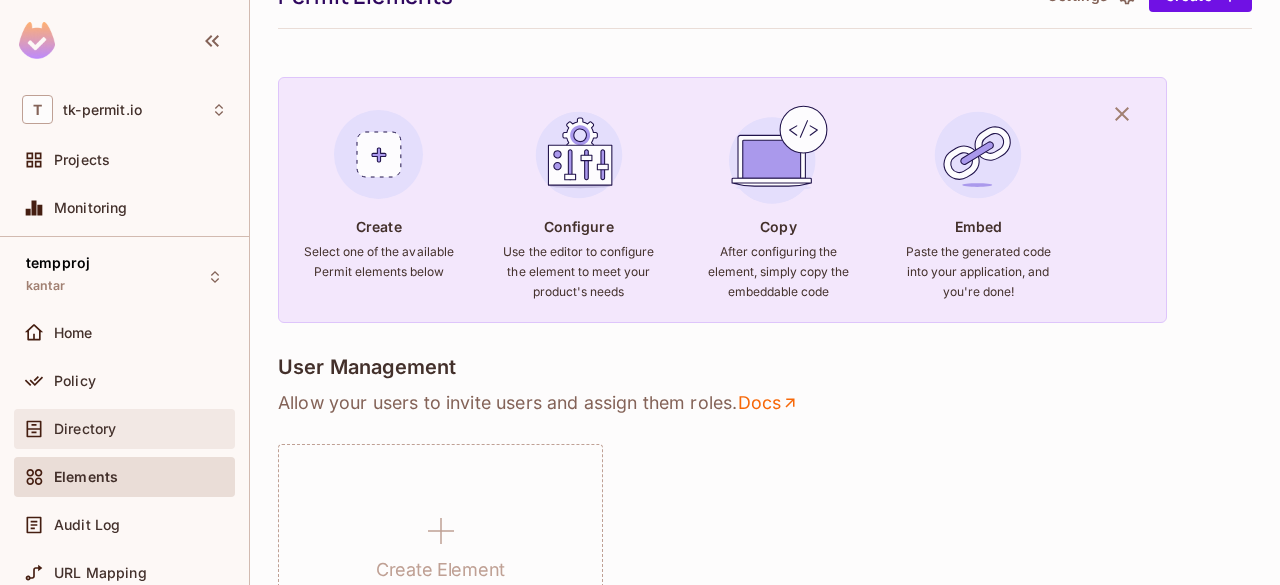 click on "Directory" at bounding box center (140, 429) 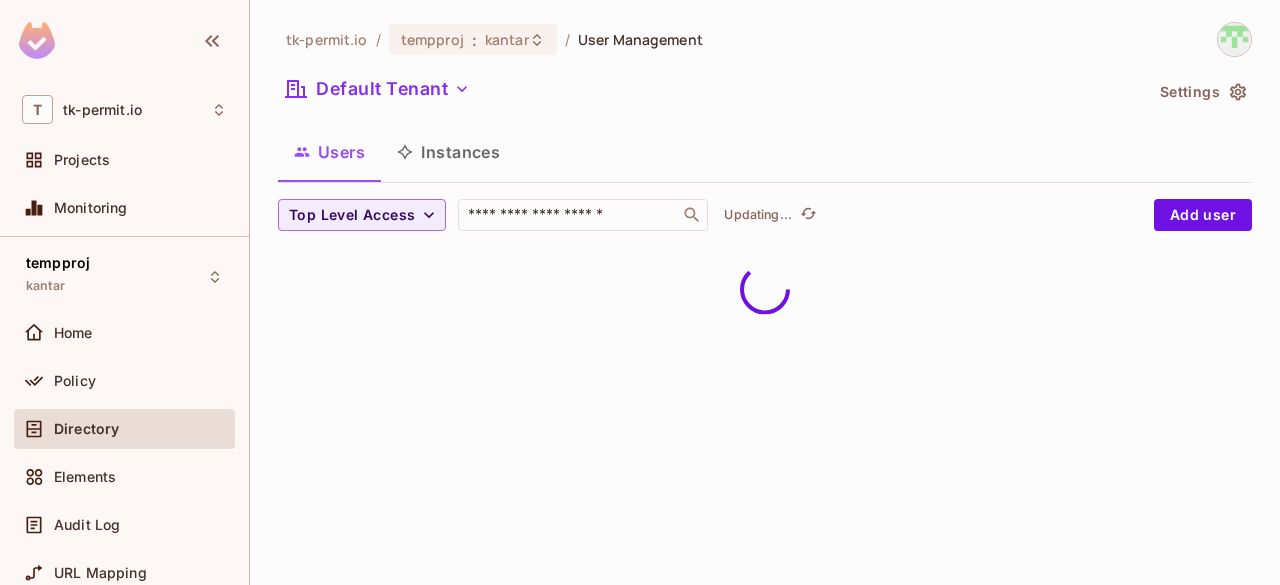 click on "Instances" at bounding box center [448, 152] 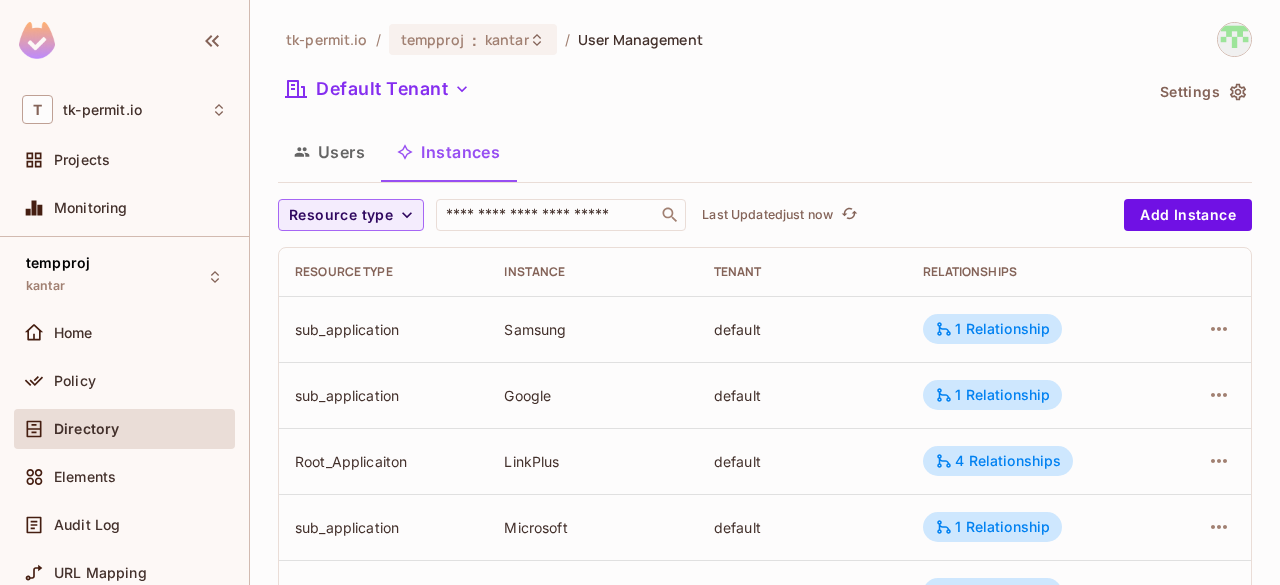 scroll, scrollTop: 150, scrollLeft: 0, axis: vertical 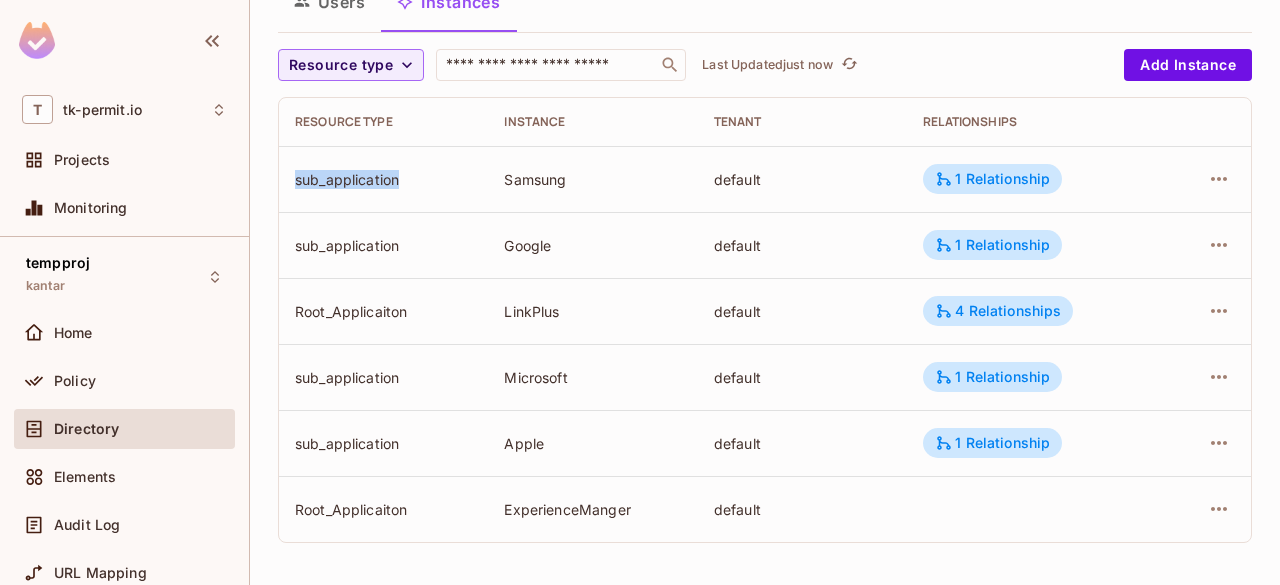 drag, startPoint x: 294, startPoint y: 175, endPoint x: 407, endPoint y: 169, distance: 113.15918 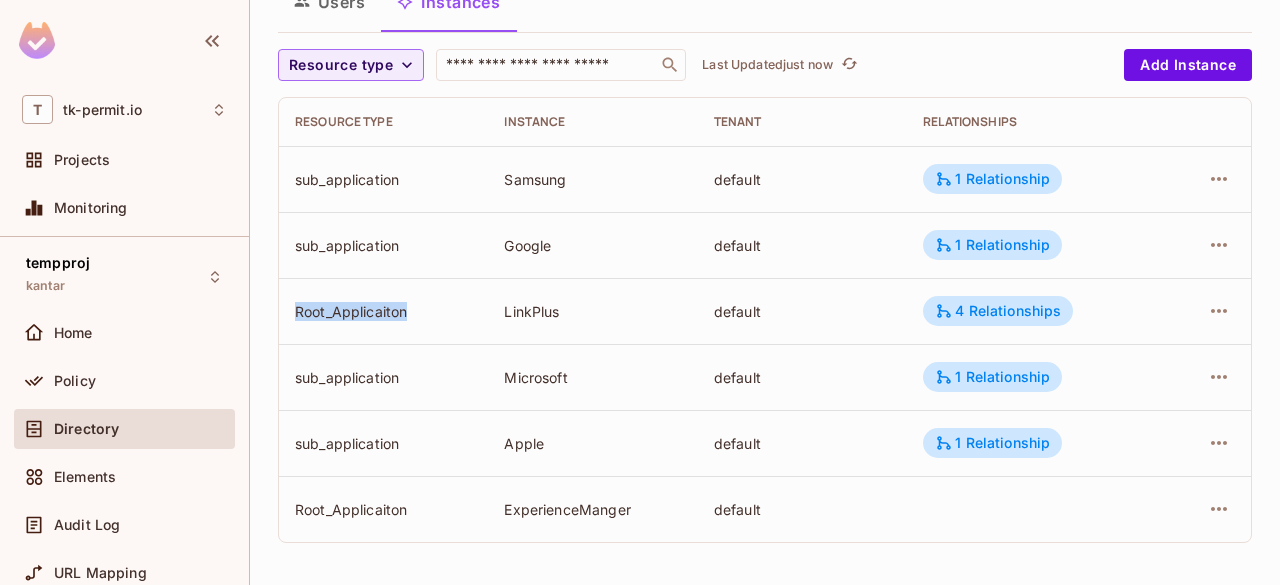 drag, startPoint x: 415, startPoint y: 305, endPoint x: 288, endPoint y: 303, distance: 127.01575 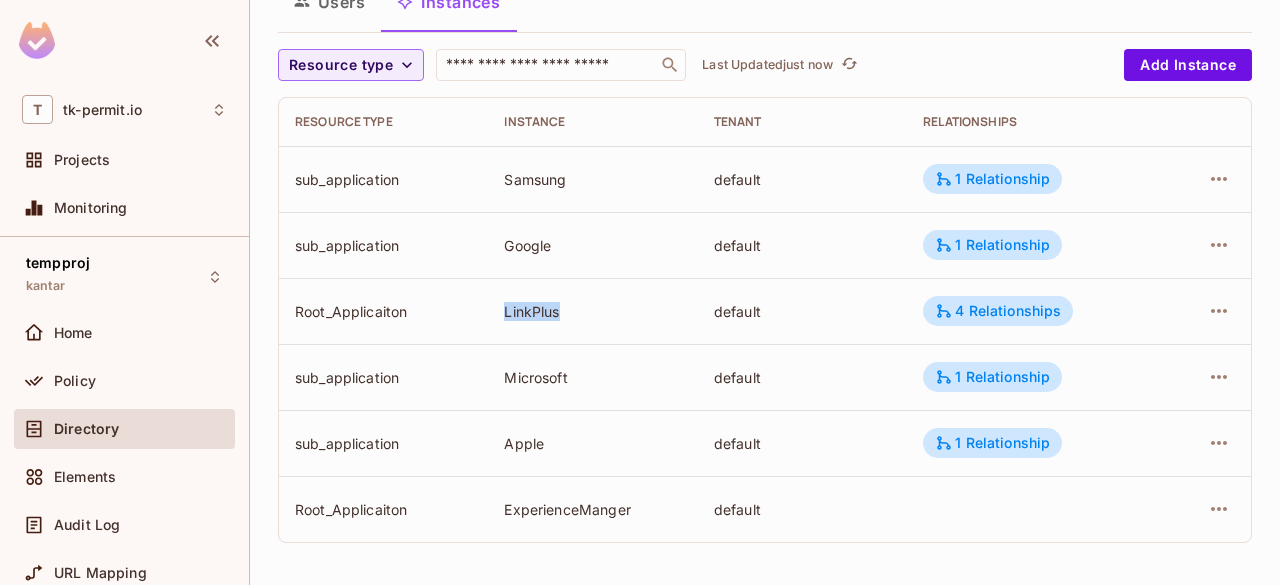 drag, startPoint x: 499, startPoint y: 311, endPoint x: 578, endPoint y: 307, distance: 79.101204 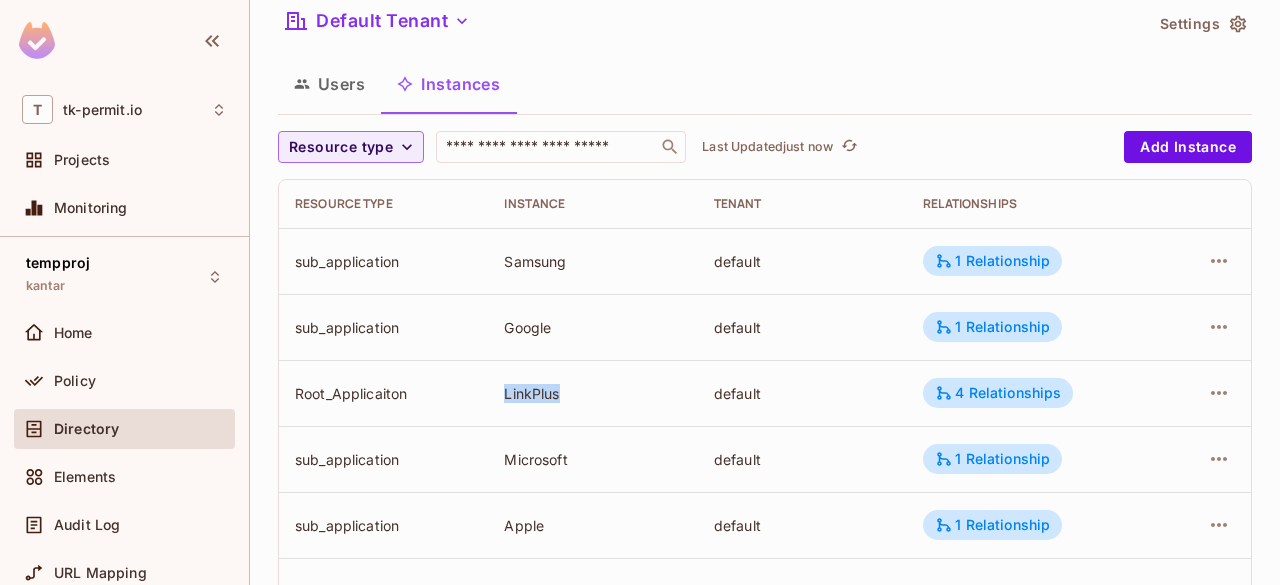 scroll, scrollTop: 68, scrollLeft: 0, axis: vertical 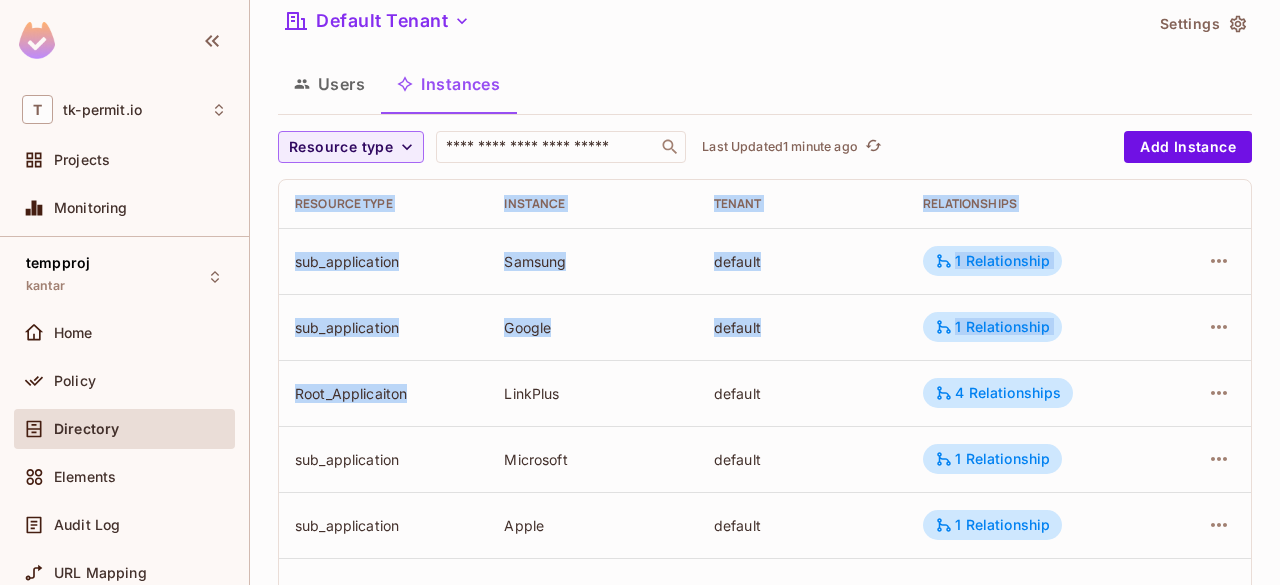 drag, startPoint x: 440, startPoint y: 393, endPoint x: 276, endPoint y: 417, distance: 165.7468 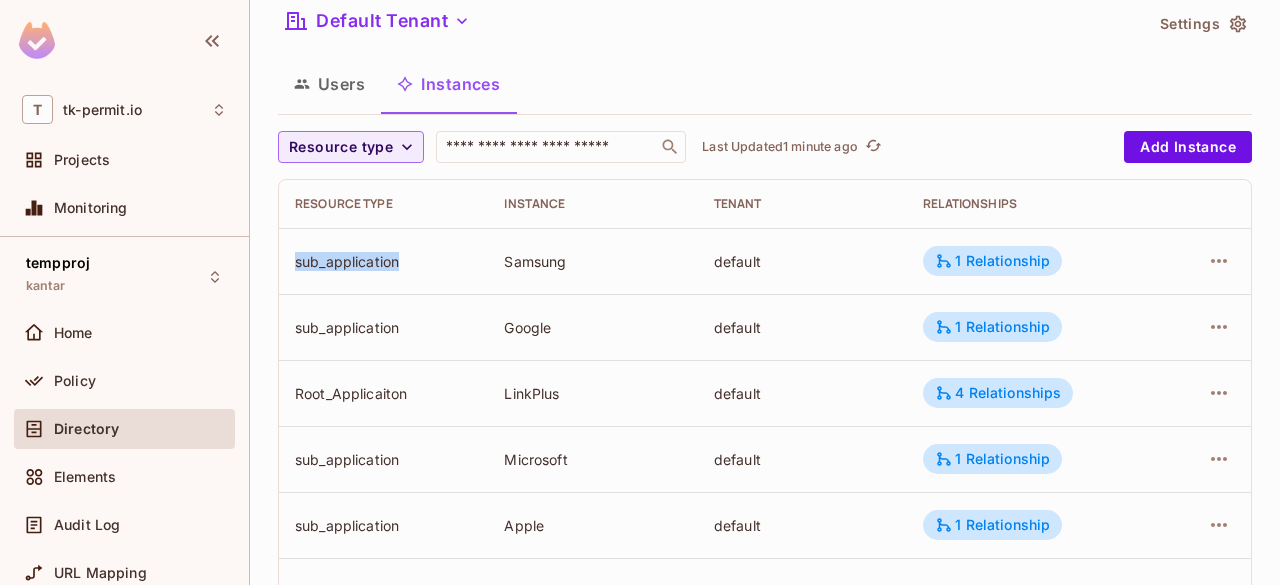 drag, startPoint x: 400, startPoint y: 263, endPoint x: 298, endPoint y: 275, distance: 102.70345 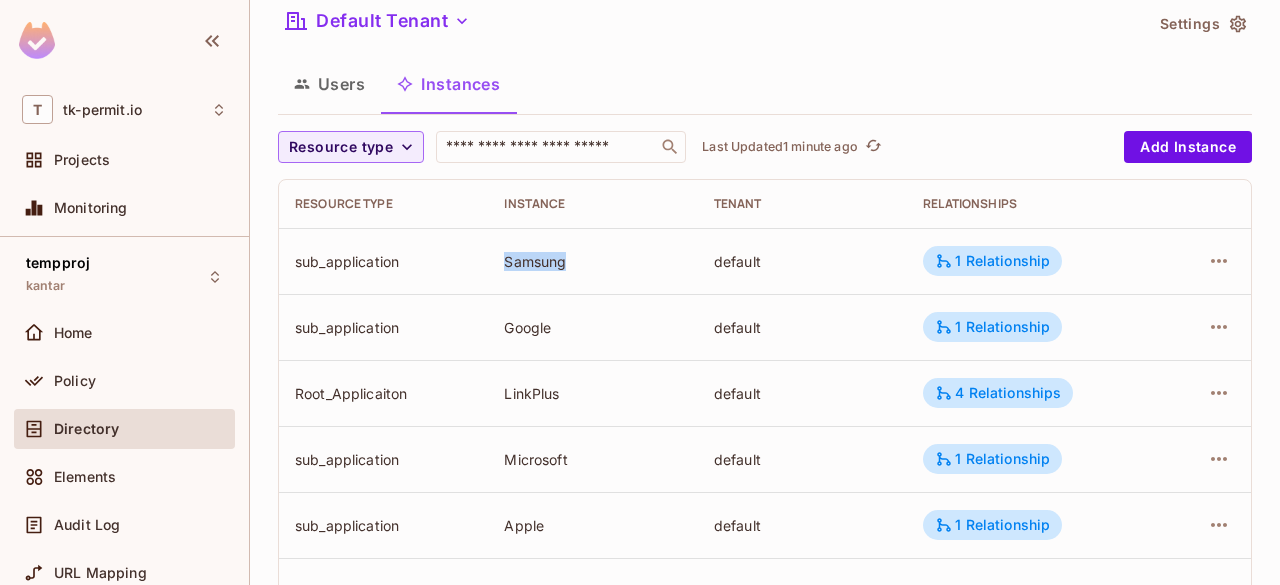drag, startPoint x: 597, startPoint y: 265, endPoint x: 492, endPoint y: 256, distance: 105.38501 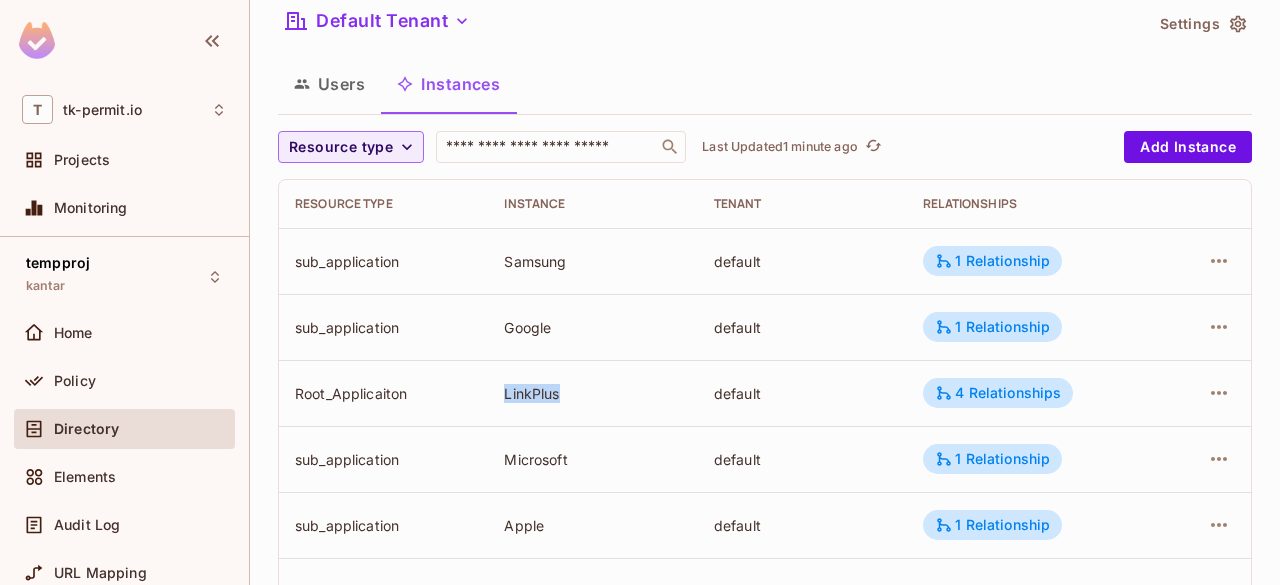 drag, startPoint x: 501, startPoint y: 396, endPoint x: 574, endPoint y: 398, distance: 73.02739 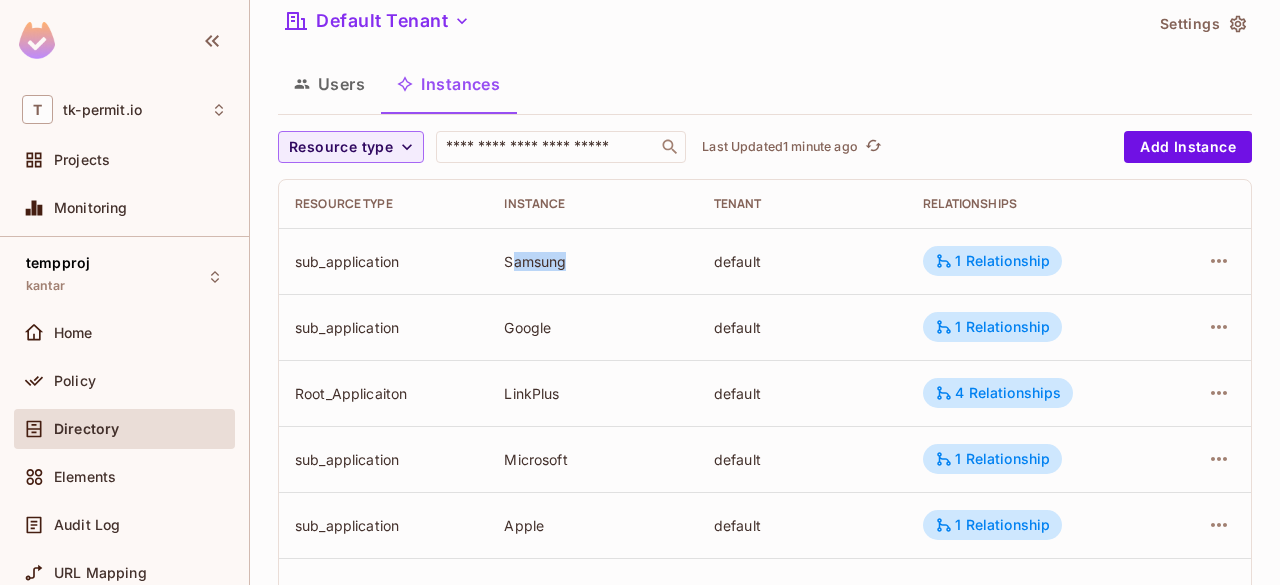 drag, startPoint x: 506, startPoint y: 263, endPoint x: 567, endPoint y: 271, distance: 61.522354 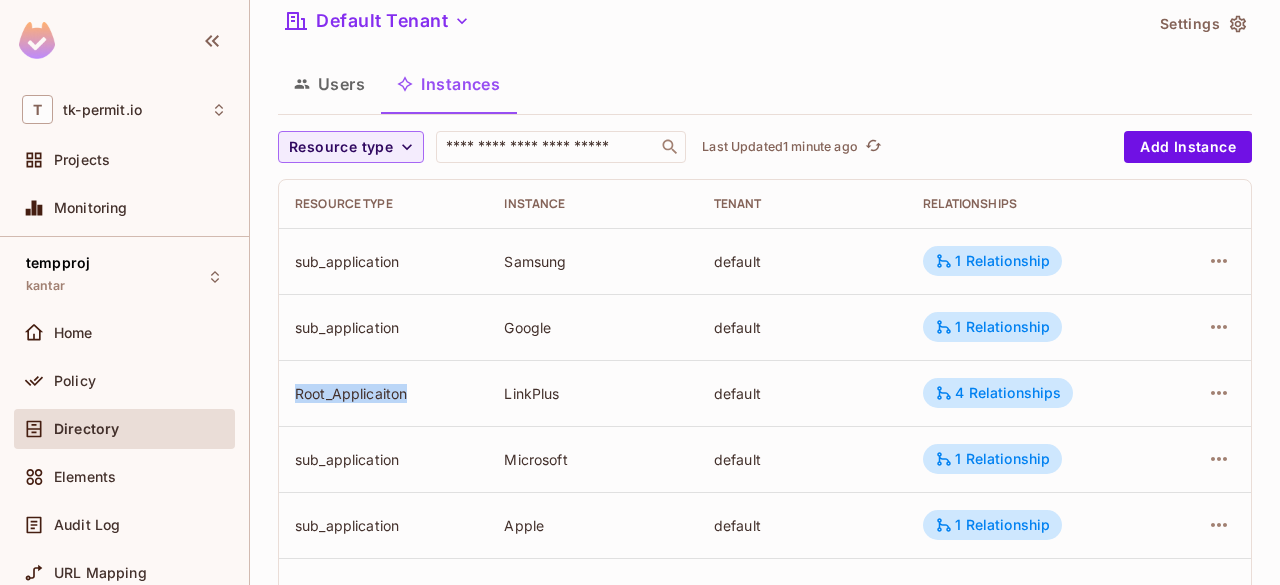 drag, startPoint x: 413, startPoint y: 389, endPoint x: 284, endPoint y: 392, distance: 129.03488 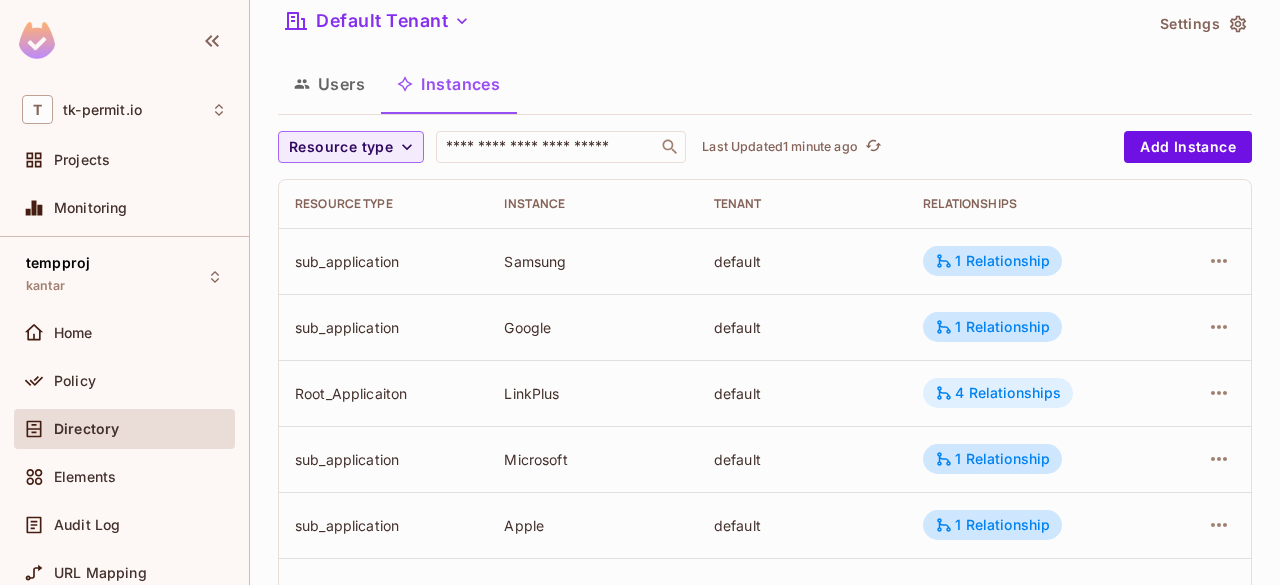 click on "4 Relationships" at bounding box center [998, 393] 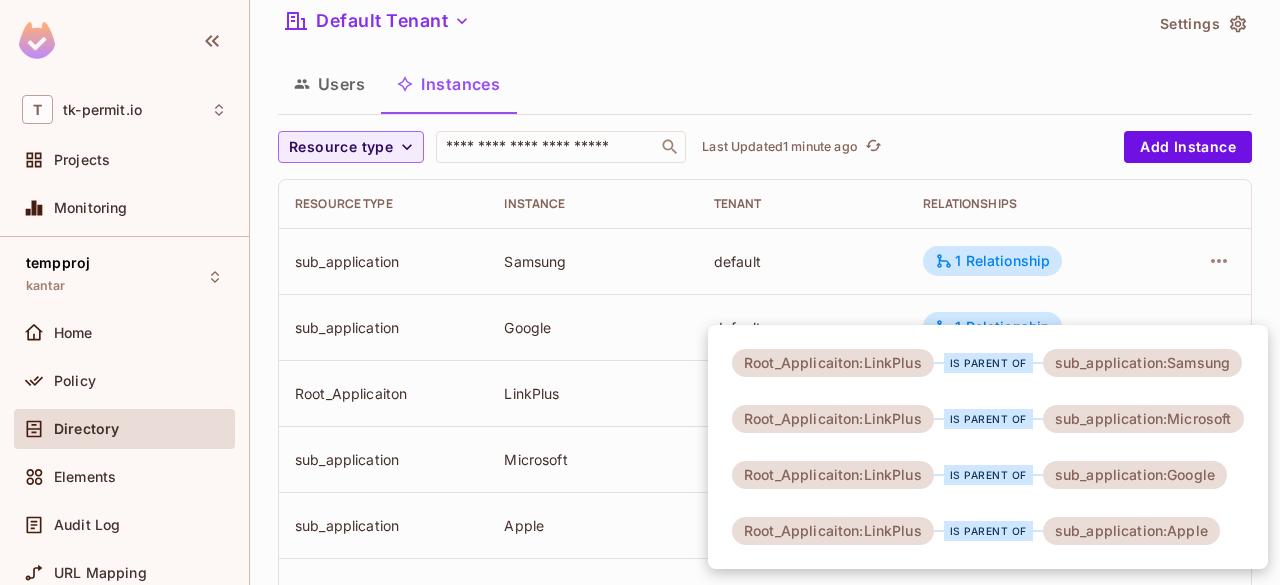 click at bounding box center [640, 292] 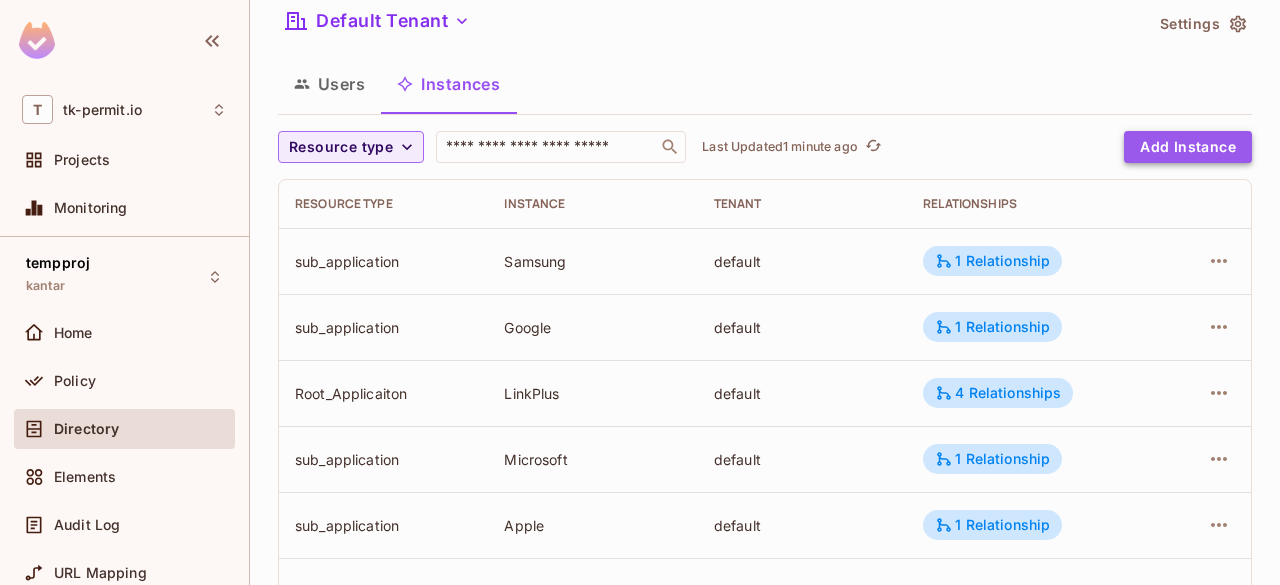 click on "Add Instance" at bounding box center (1188, 147) 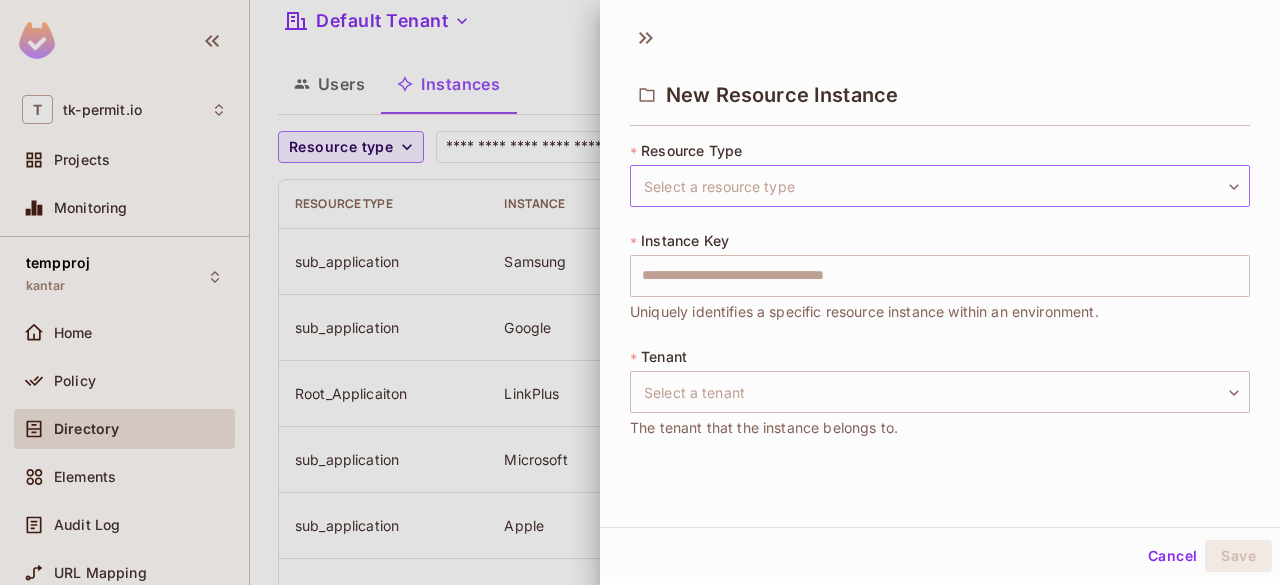 click on "T tk-permit.io Projects Monitoring tempproj kantar Home Policy Directory Elements Audit Log URL Mapping Connect Help & Updates tk-permit.io / tempproj : kantar / User Management Default Tenant Settings Users Instances Resource type ​ Last Updated  1 minute ago Add Instance Resource type Instance Tenant Relationships sub_application Samsung default 1 Relationship sub_application Google default 1 Relationship Root_Applicaiton LinkPlus default 4 Relationships sub_application Microsoft default 1 Relationship sub_application Apple default 1 Relationship Root_Applicaiton ExperienceManger default
New Resource Instance * Resource Type Select a resource type ​ Select a resource type * Instance Key ​ Uniquely identifies a specific resource instance within an environment. * Tenant Select a tenant ​ Select a tenant The tenant that the instance belongs to. Cancel Save" at bounding box center [640, 292] 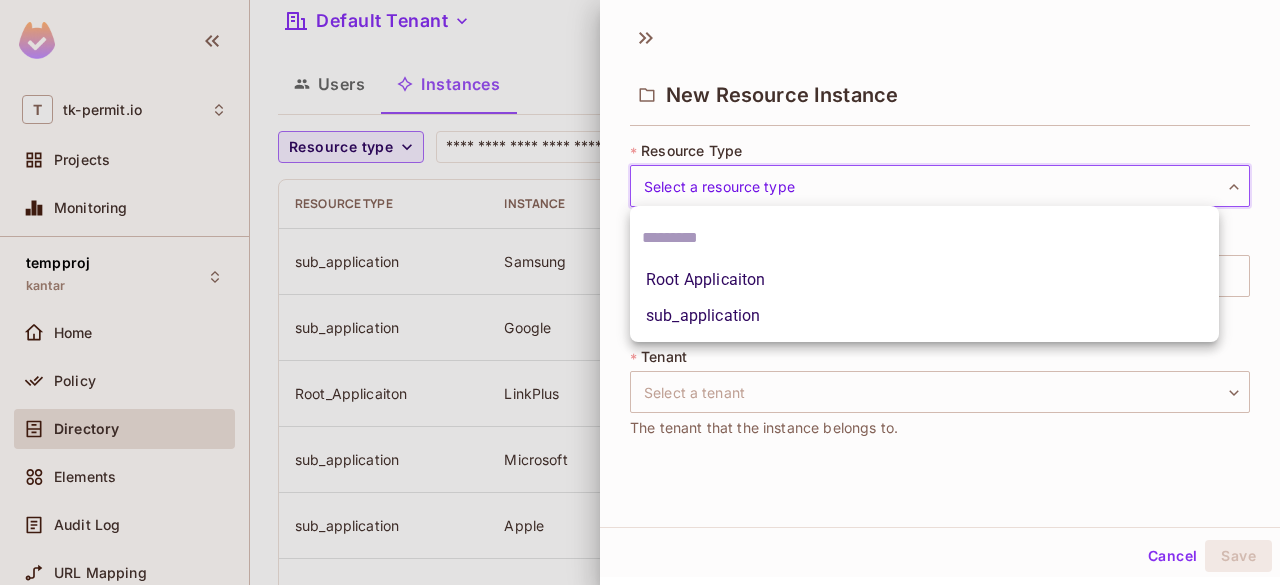 click on "Root Applicaiton" at bounding box center (924, 280) 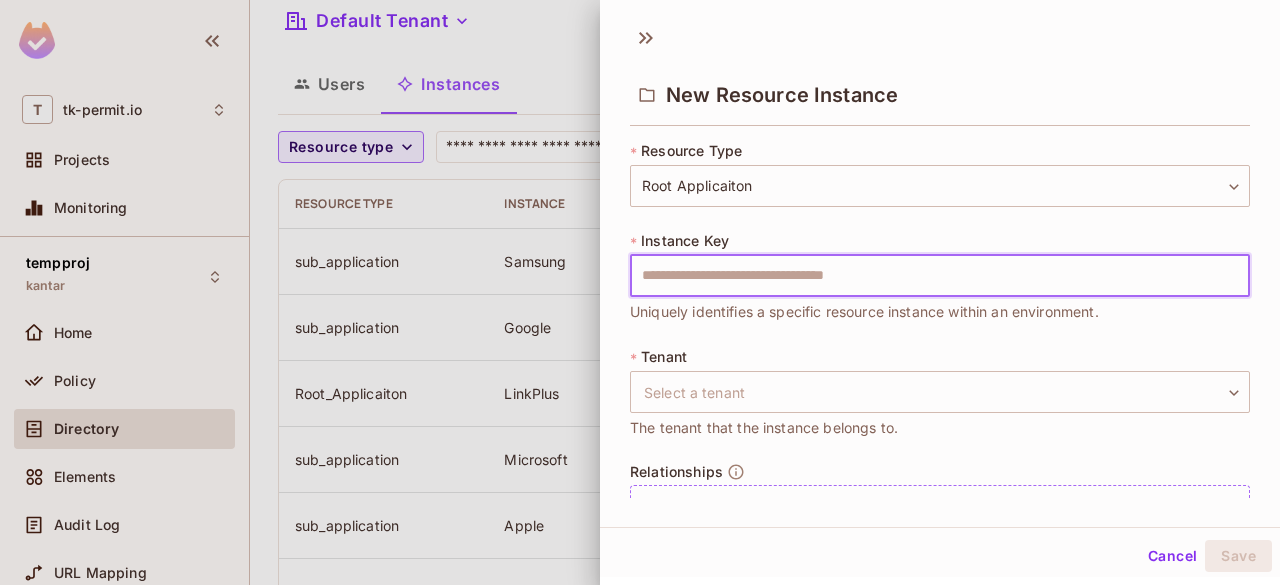 click at bounding box center [940, 276] 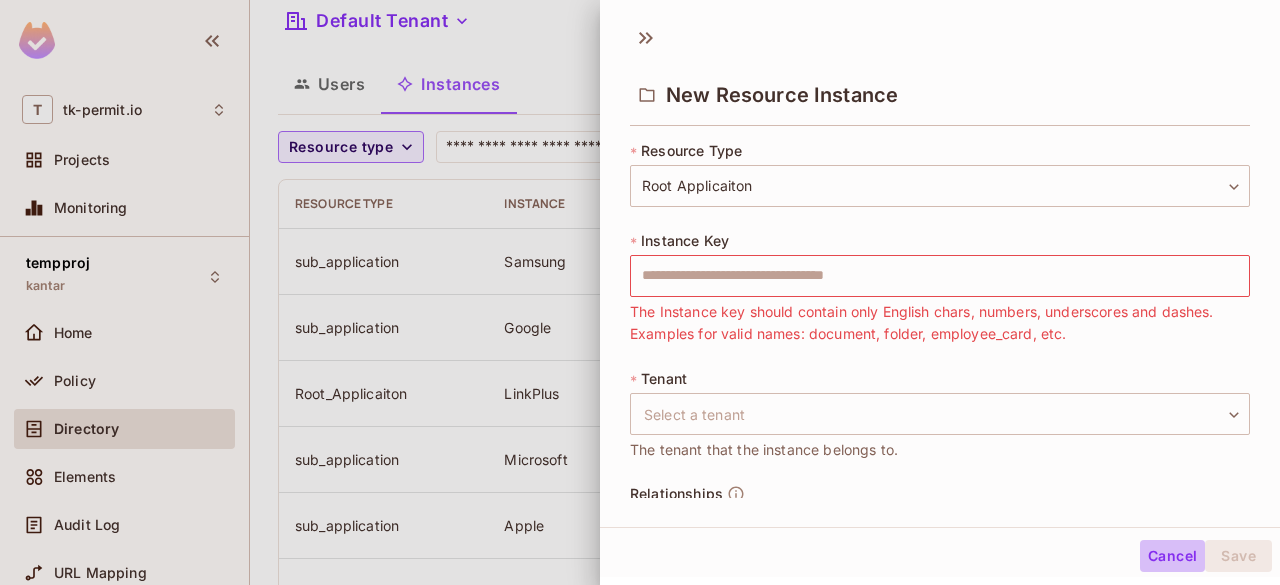 click on "Cancel" at bounding box center [1172, 556] 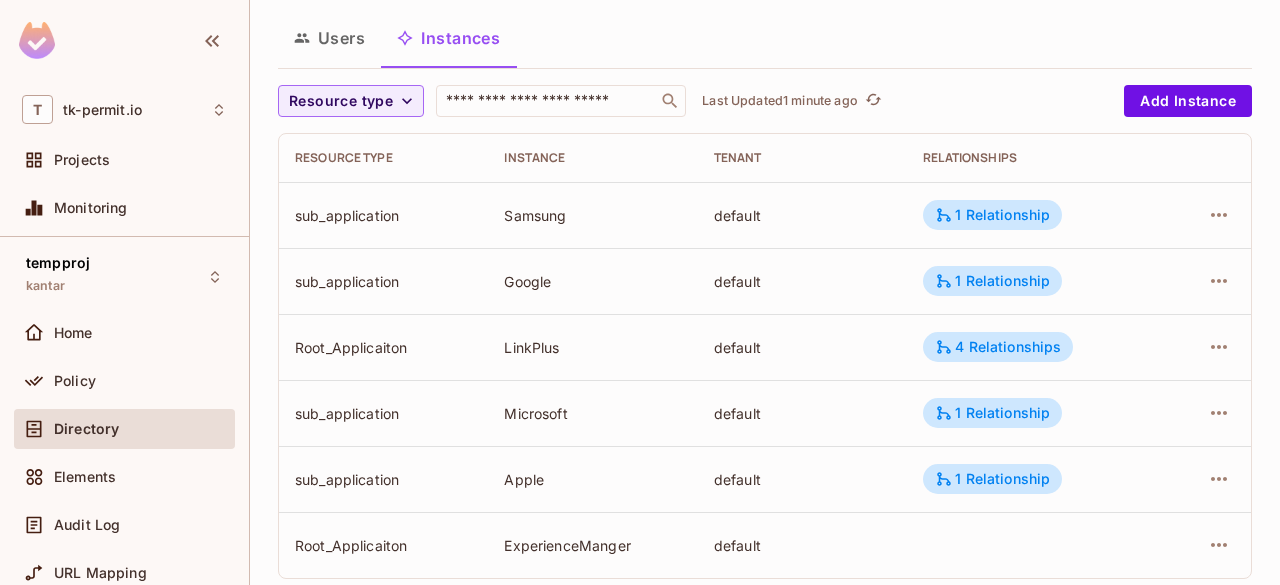 scroll, scrollTop: 150, scrollLeft: 0, axis: vertical 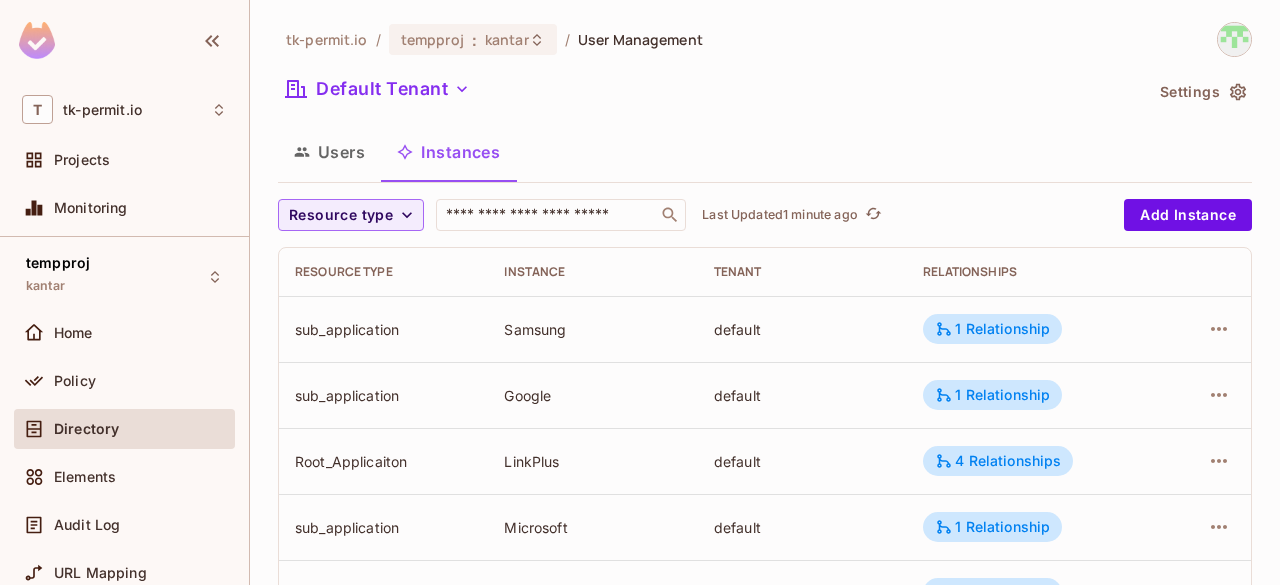 click on "Users Instances" at bounding box center [765, 152] 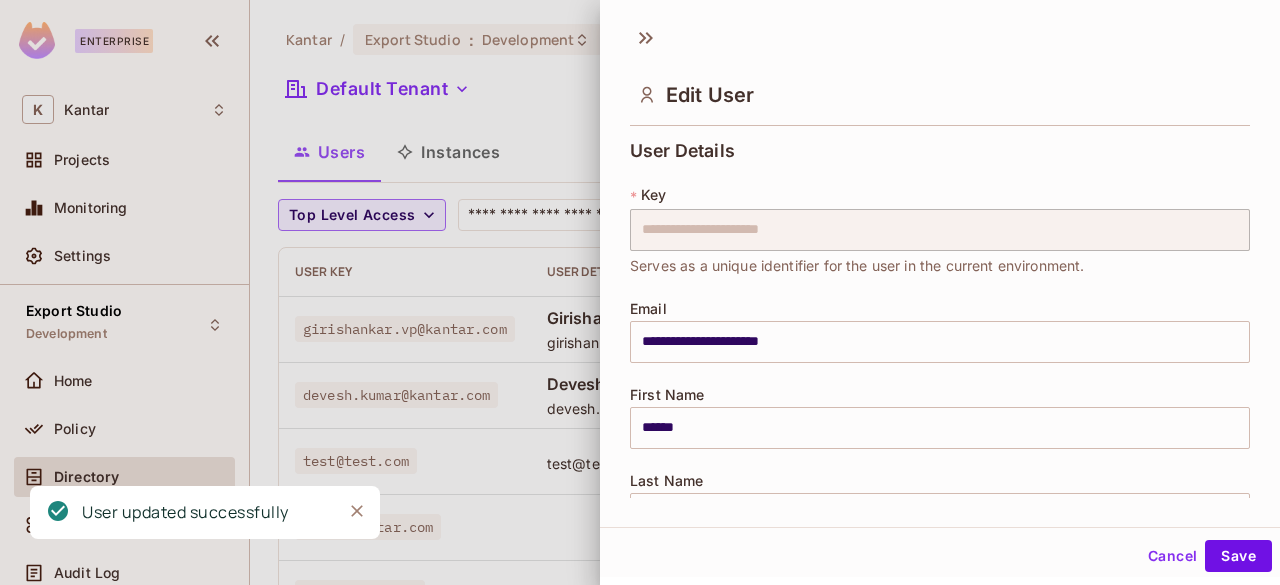 scroll, scrollTop: 0, scrollLeft: 0, axis: both 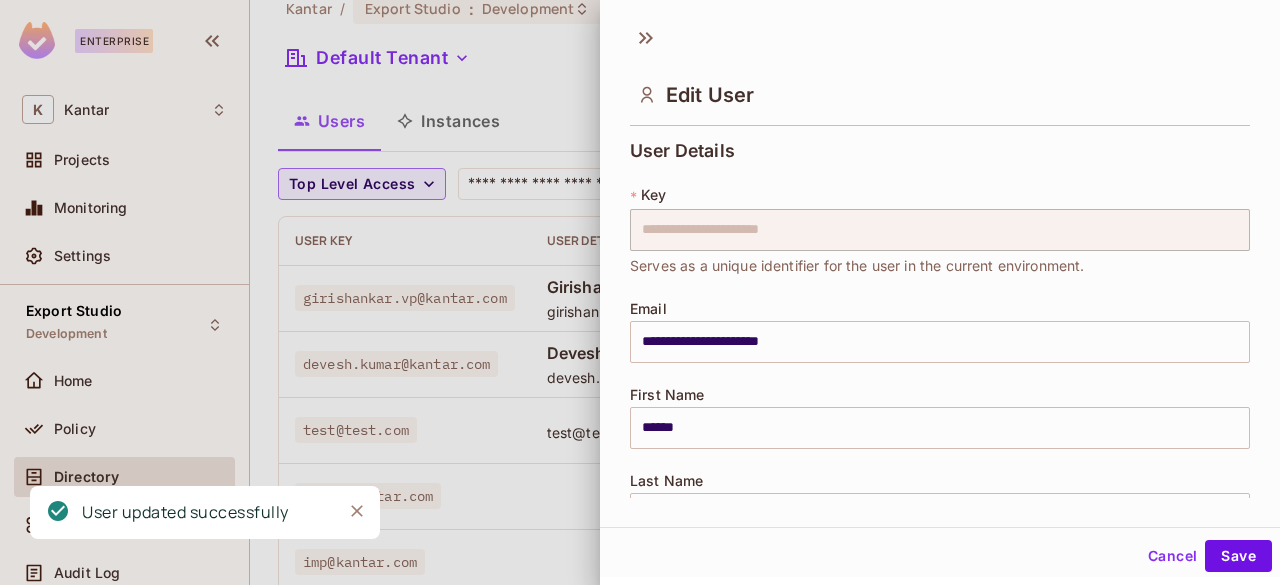 click at bounding box center [640, 292] 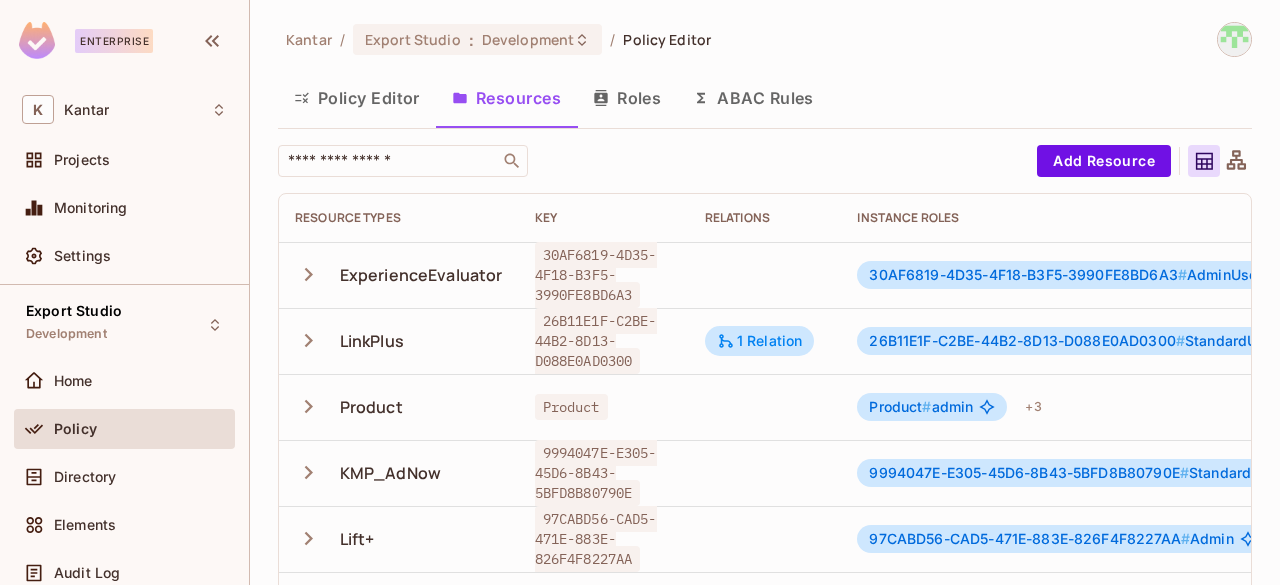 scroll, scrollTop: 0, scrollLeft: 0, axis: both 